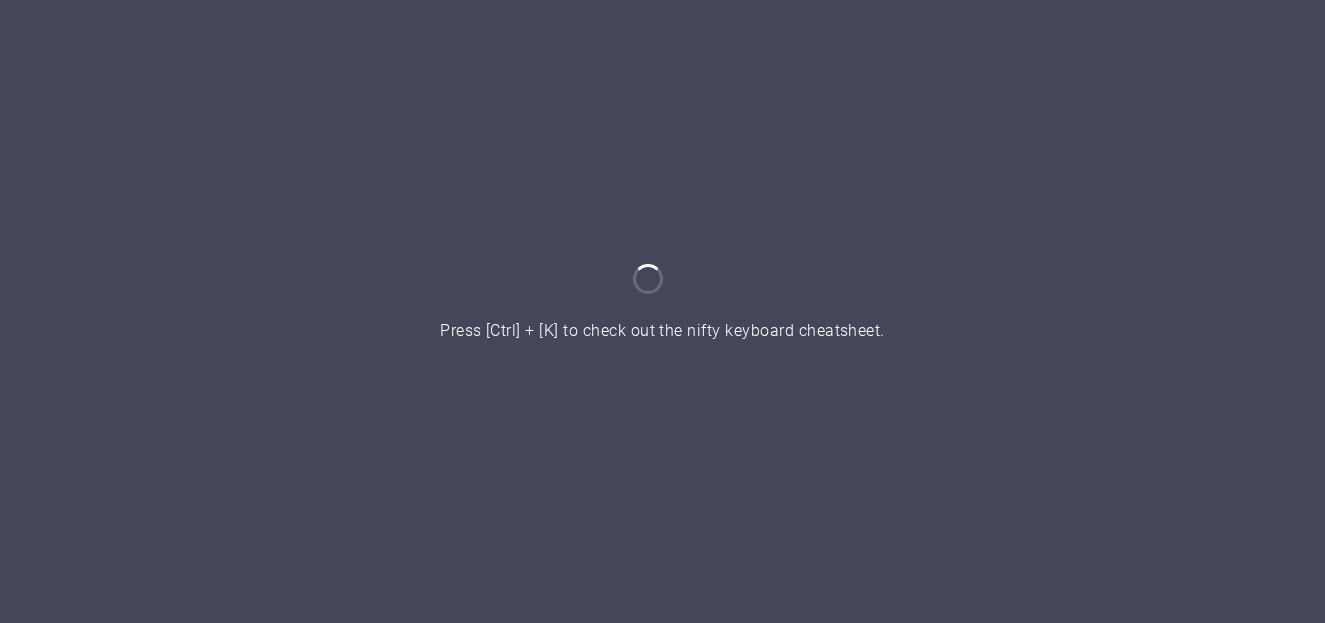 scroll, scrollTop: 0, scrollLeft: 0, axis: both 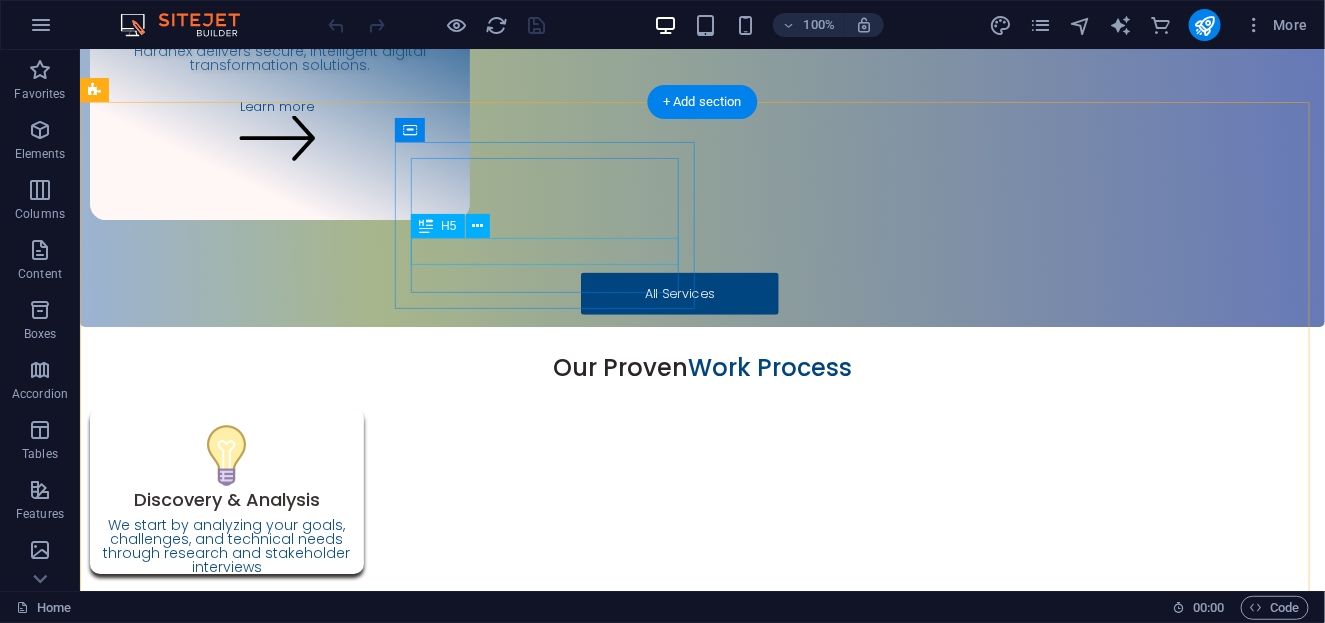 click on "Finance & Banking" at bounding box center (252, 1384) 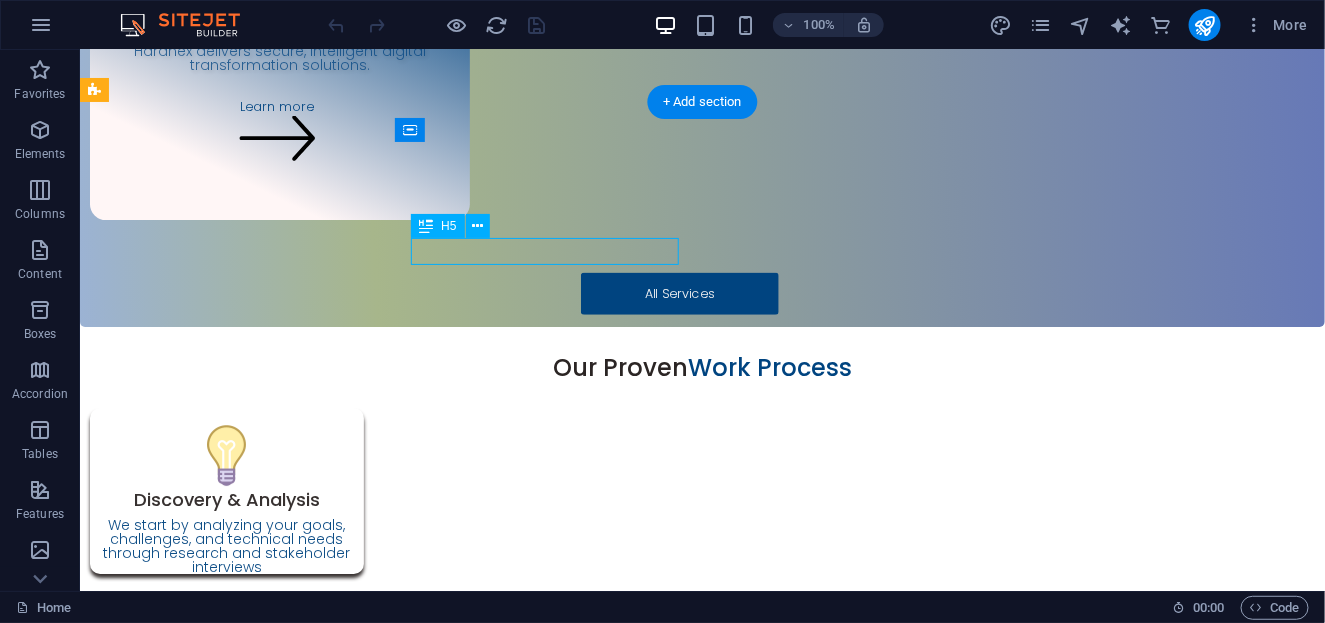 click on "Finance & Banking" at bounding box center [252, 1384] 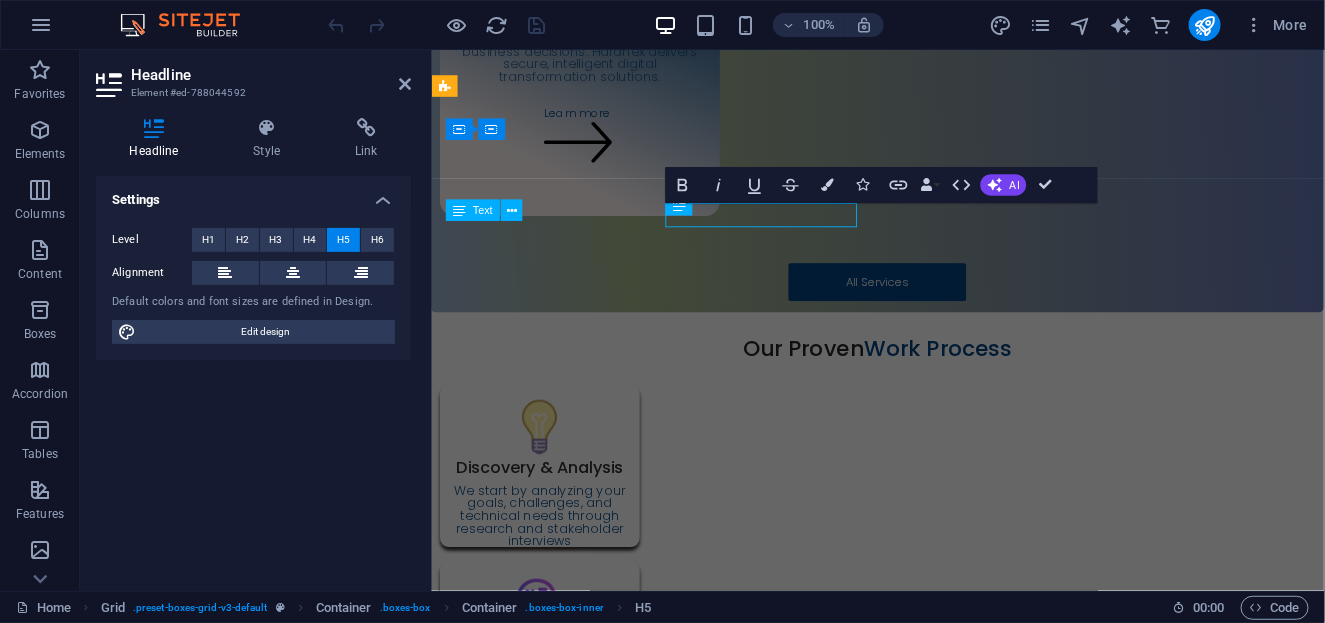 scroll, scrollTop: 2147, scrollLeft: 0, axis: vertical 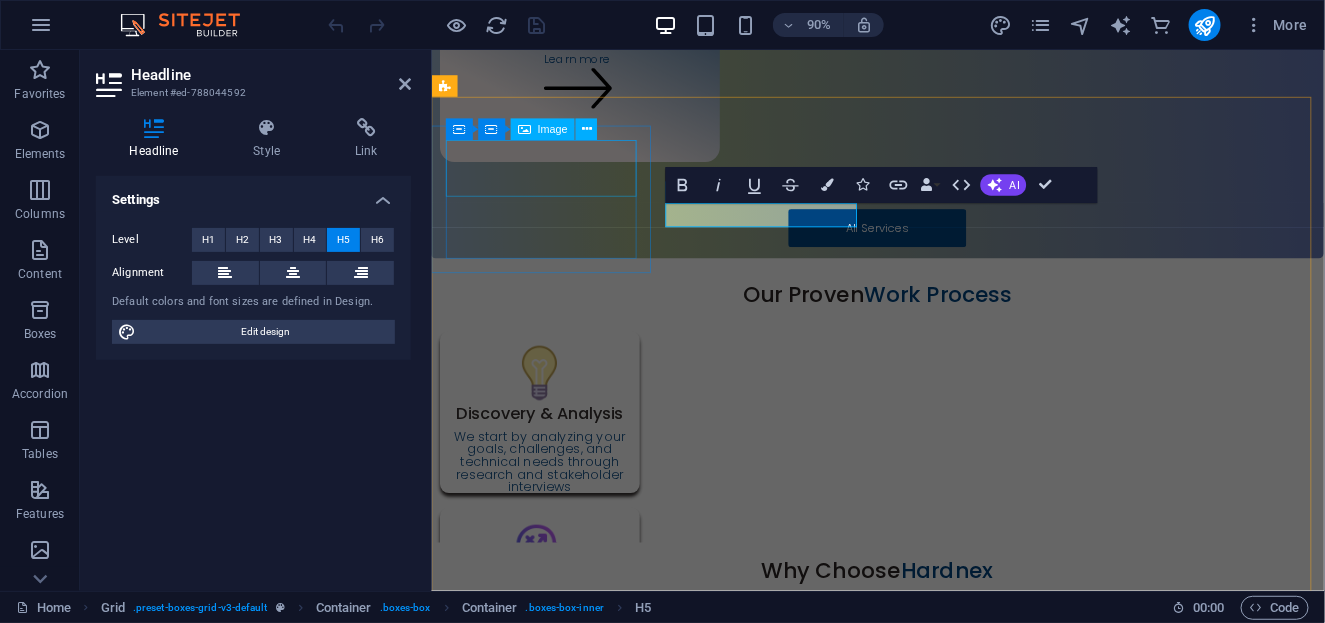 click at bounding box center (555, 1111) 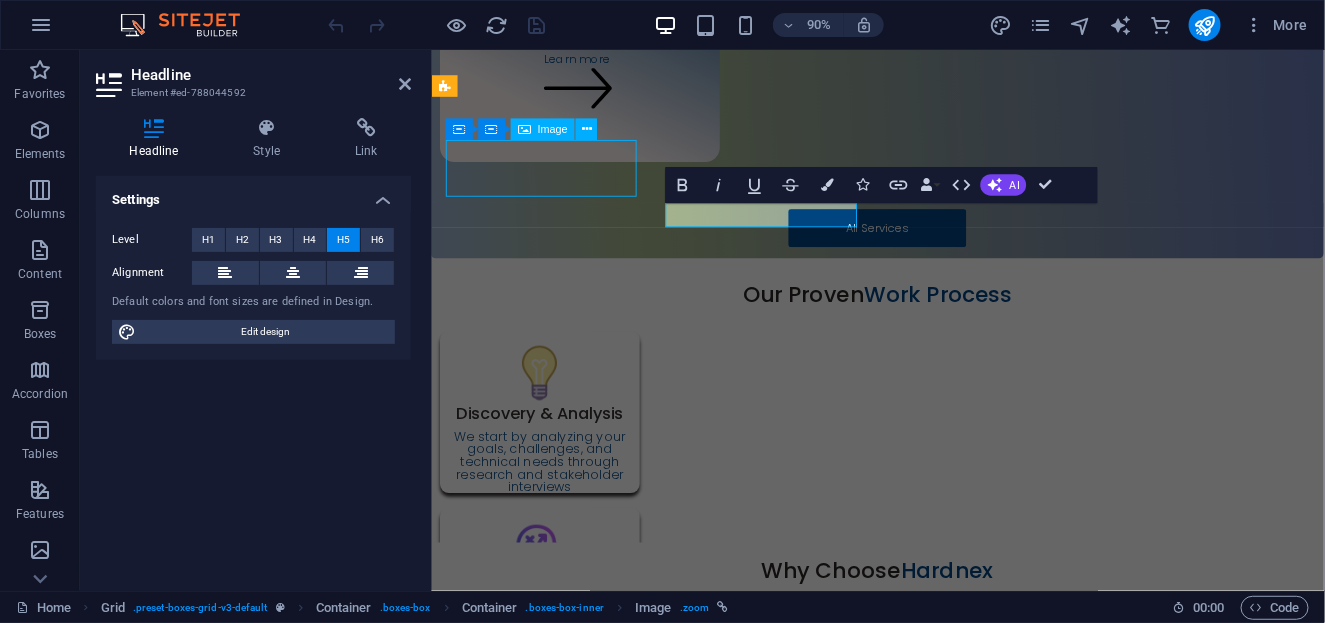 click at bounding box center (555, 1111) 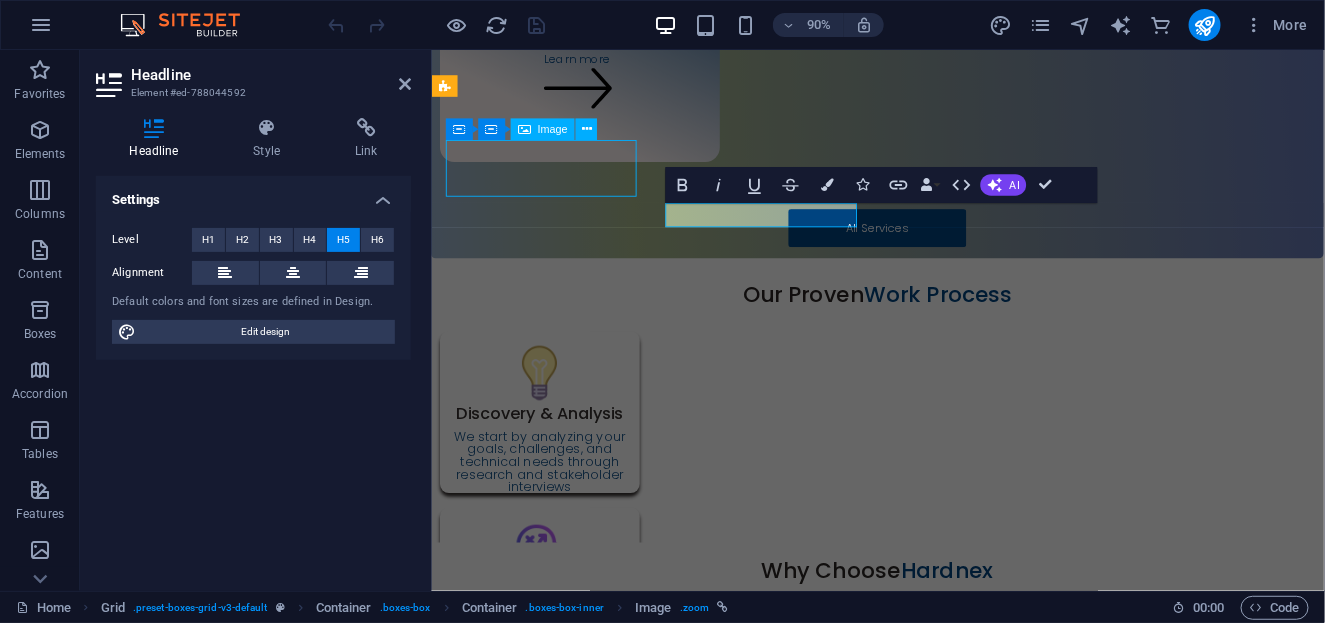 select on "%" 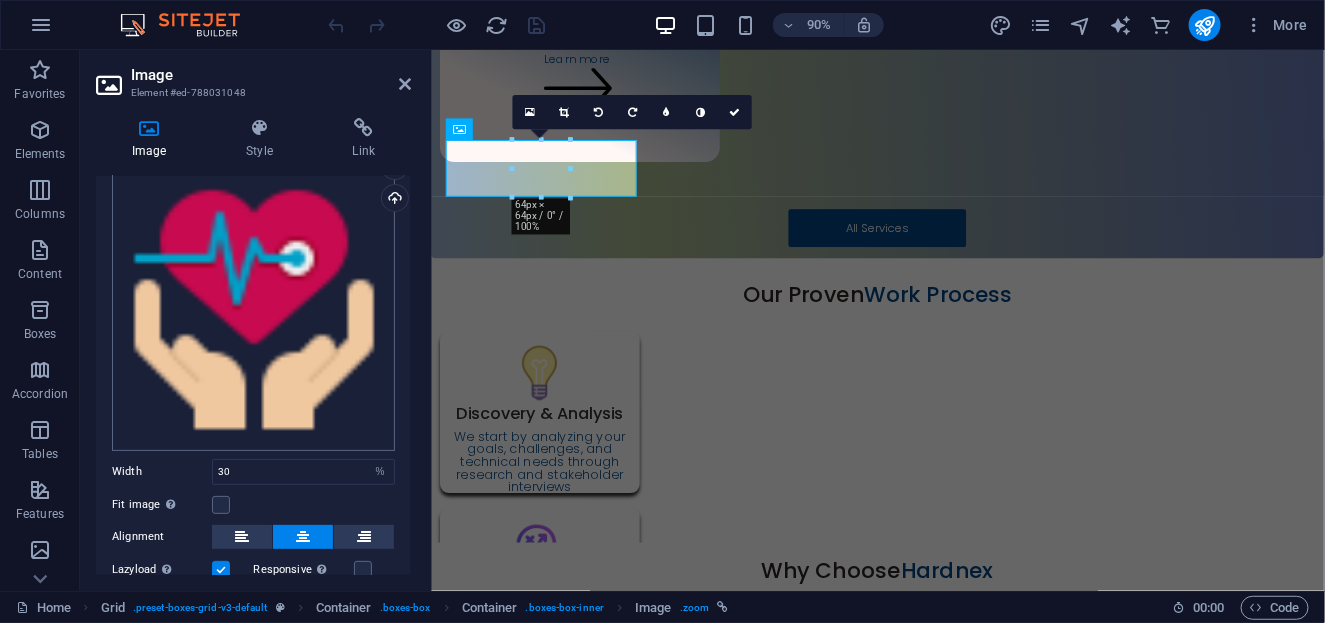 scroll, scrollTop: 0, scrollLeft: 0, axis: both 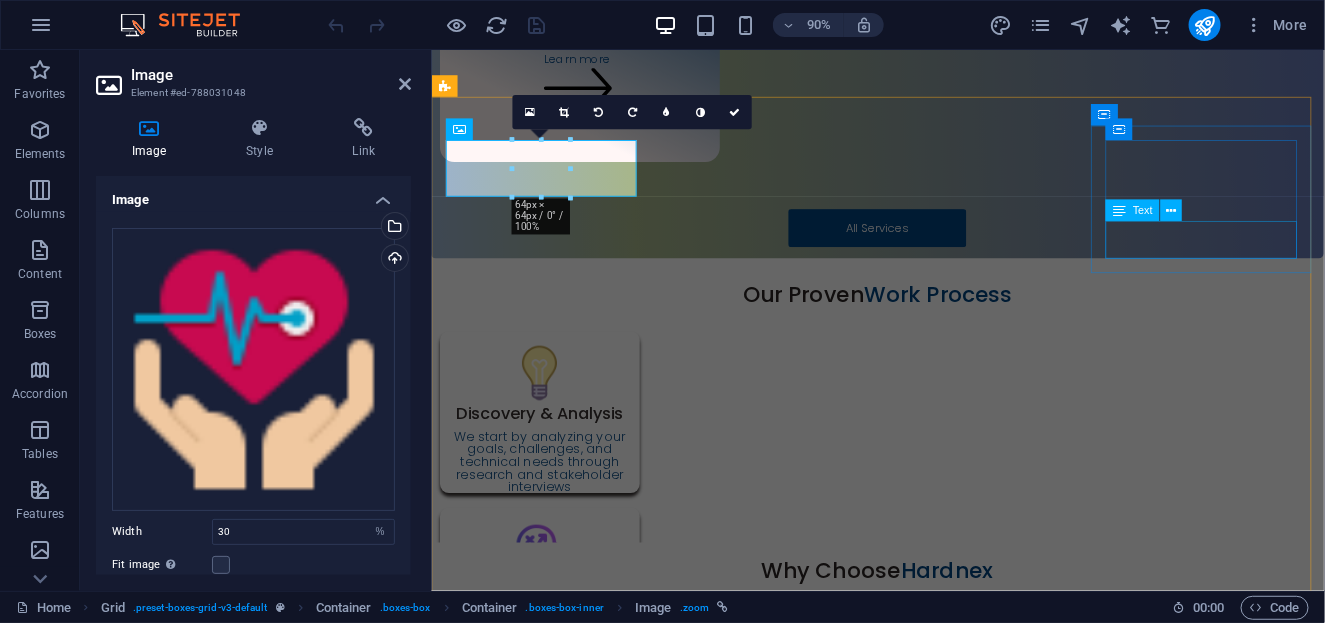 click on "Digital health solutions, patient management systems, and medical technology" at bounding box center [555, 1675] 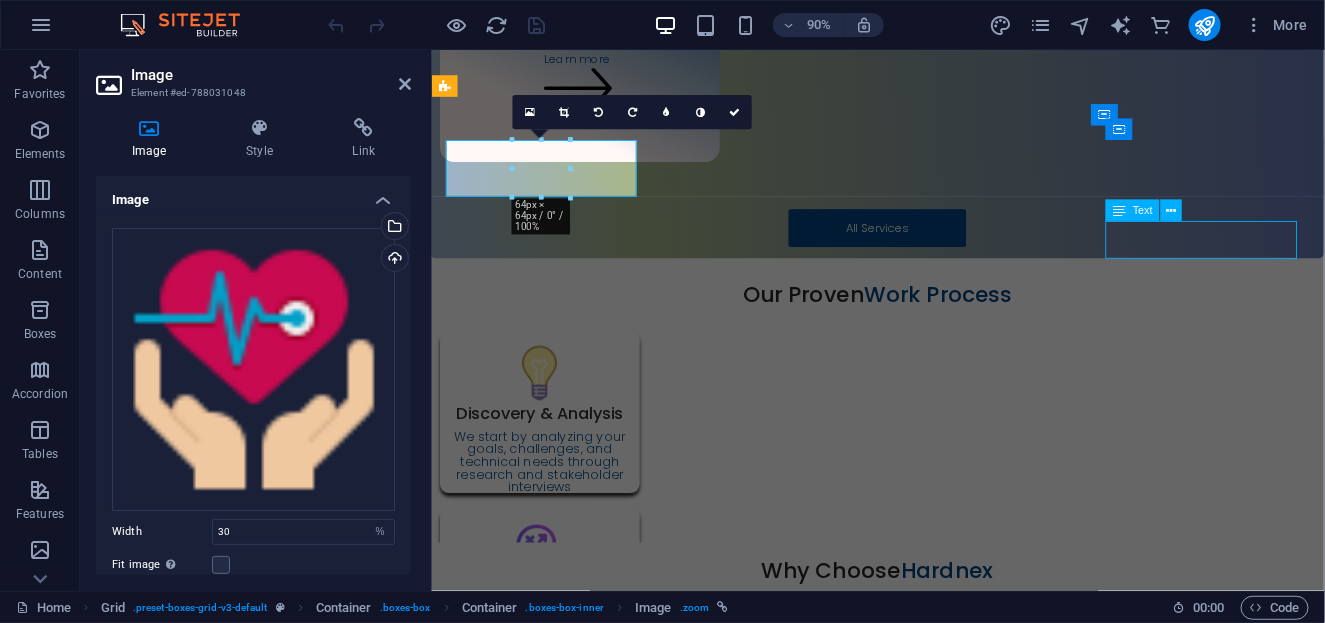 click on "Digital health solutions, patient management systems, and medical technology" at bounding box center [555, 1675] 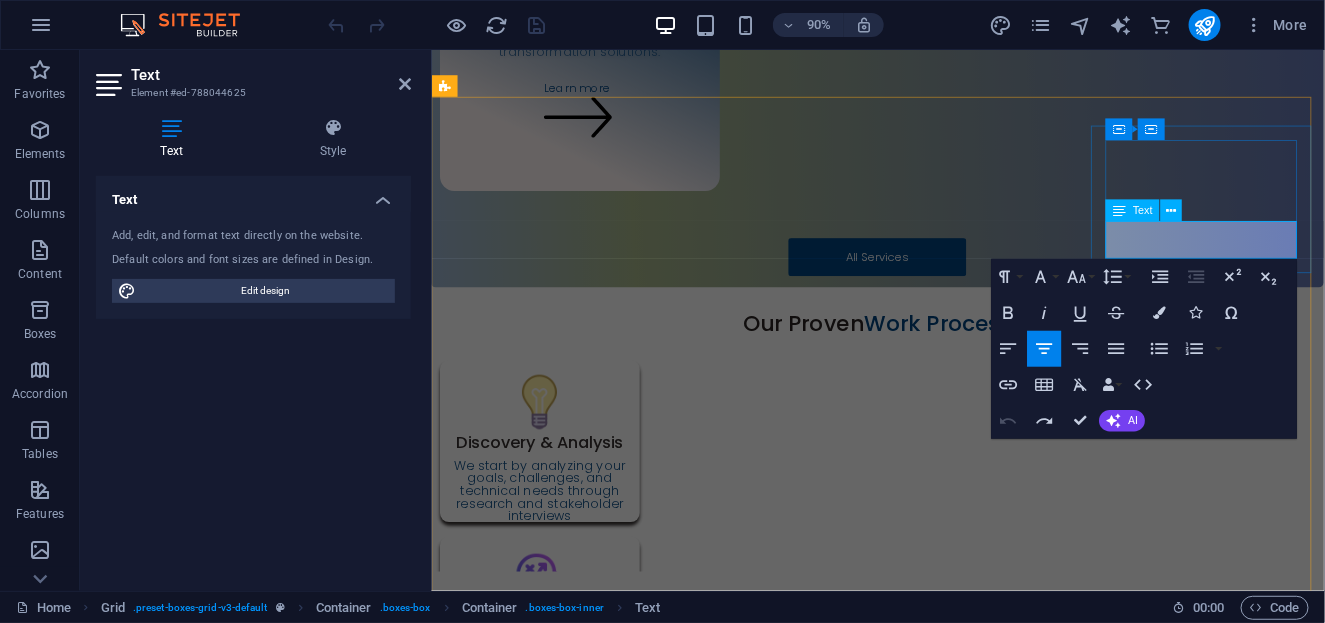 scroll, scrollTop: 2147, scrollLeft: 0, axis: vertical 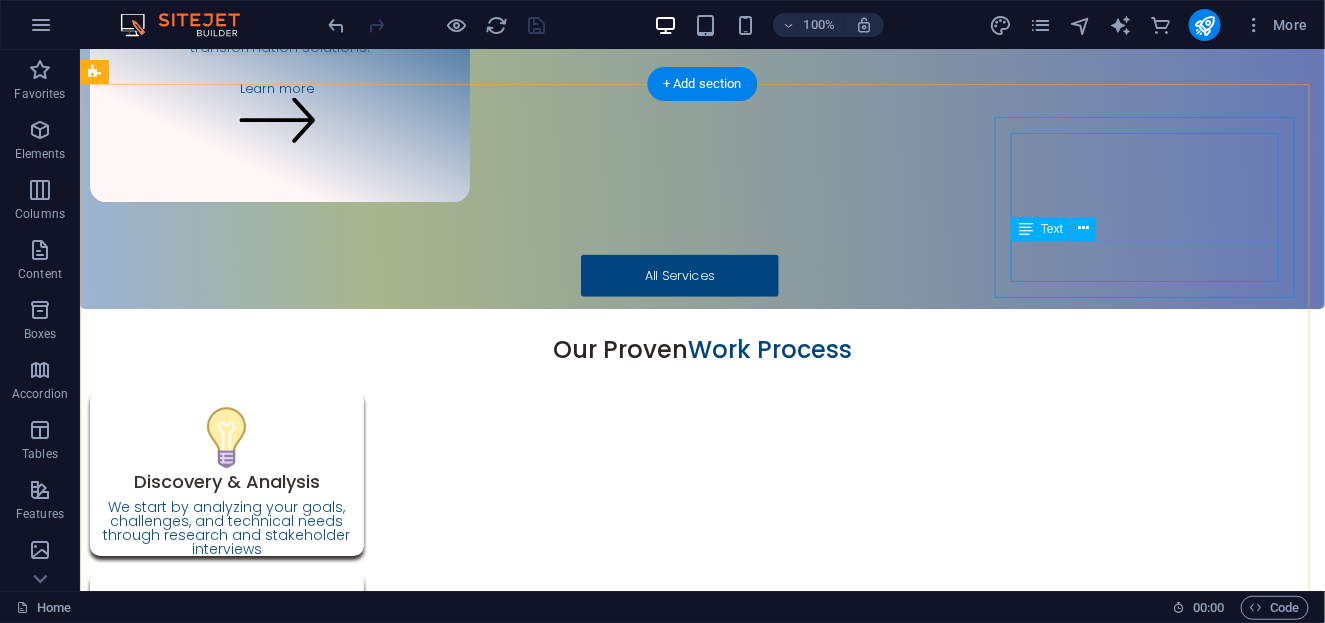 click on "Software development, AI solutions, and emerging technology implementation" at bounding box center [252, 1736] 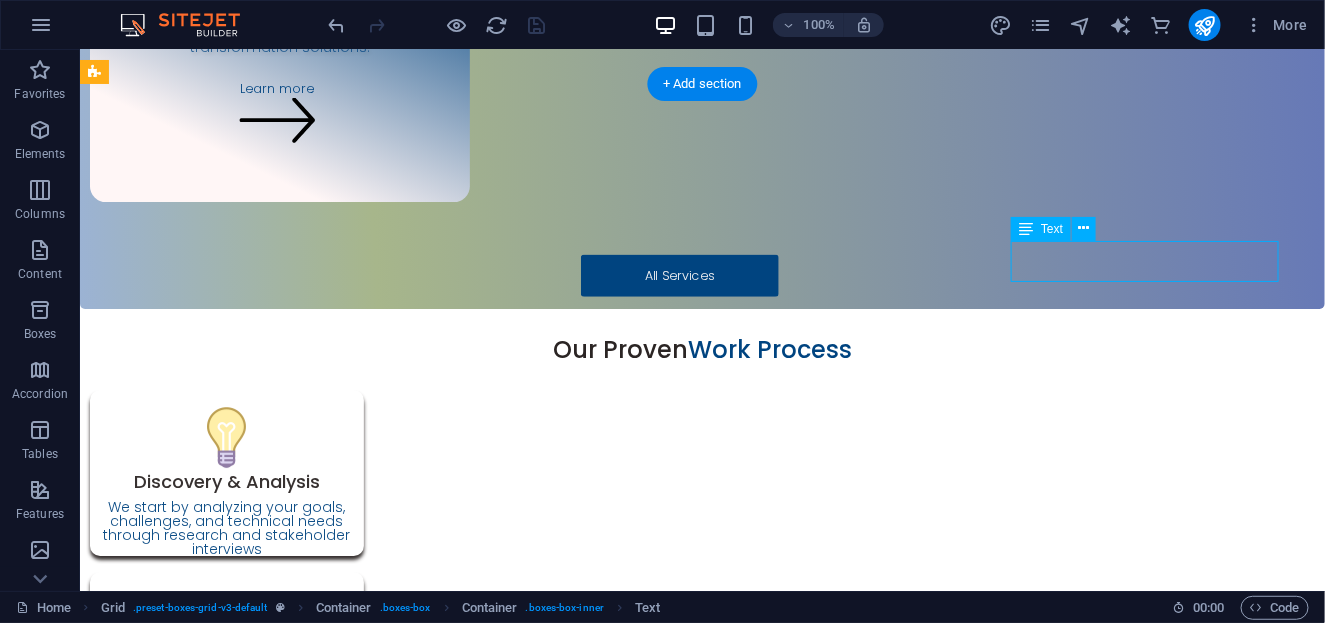 click on "Software development, AI solutions, and emerging technology implementation" at bounding box center (252, 1736) 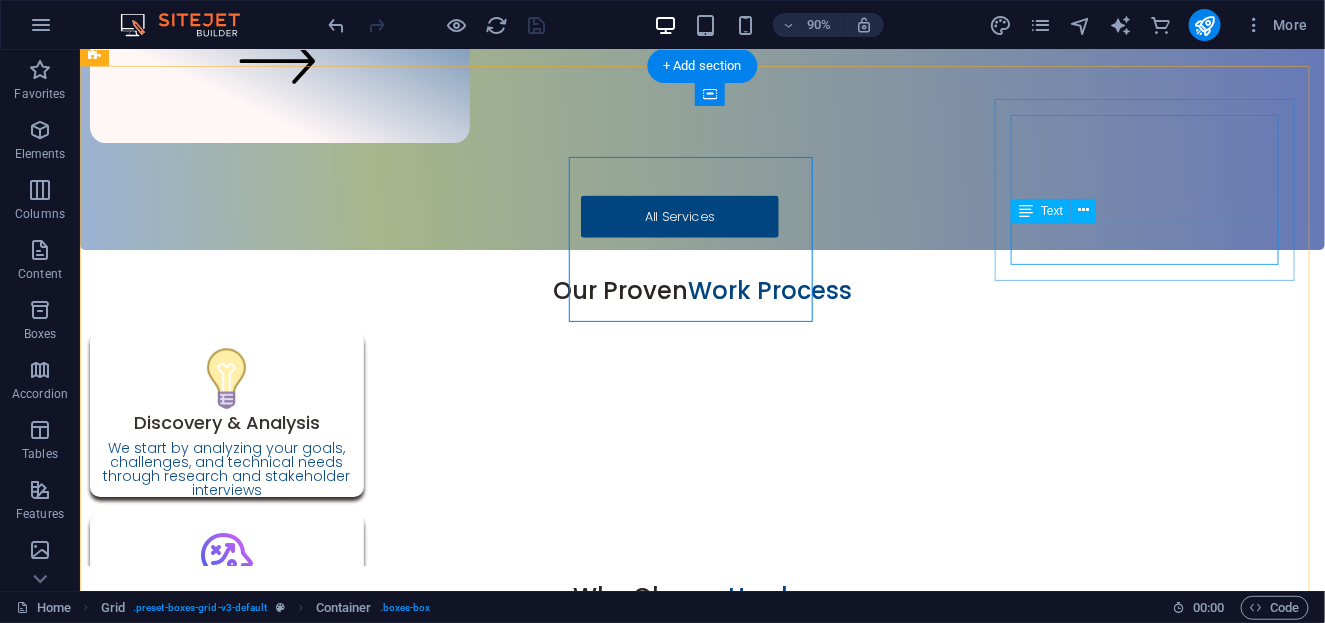 scroll, scrollTop: 2124, scrollLeft: 0, axis: vertical 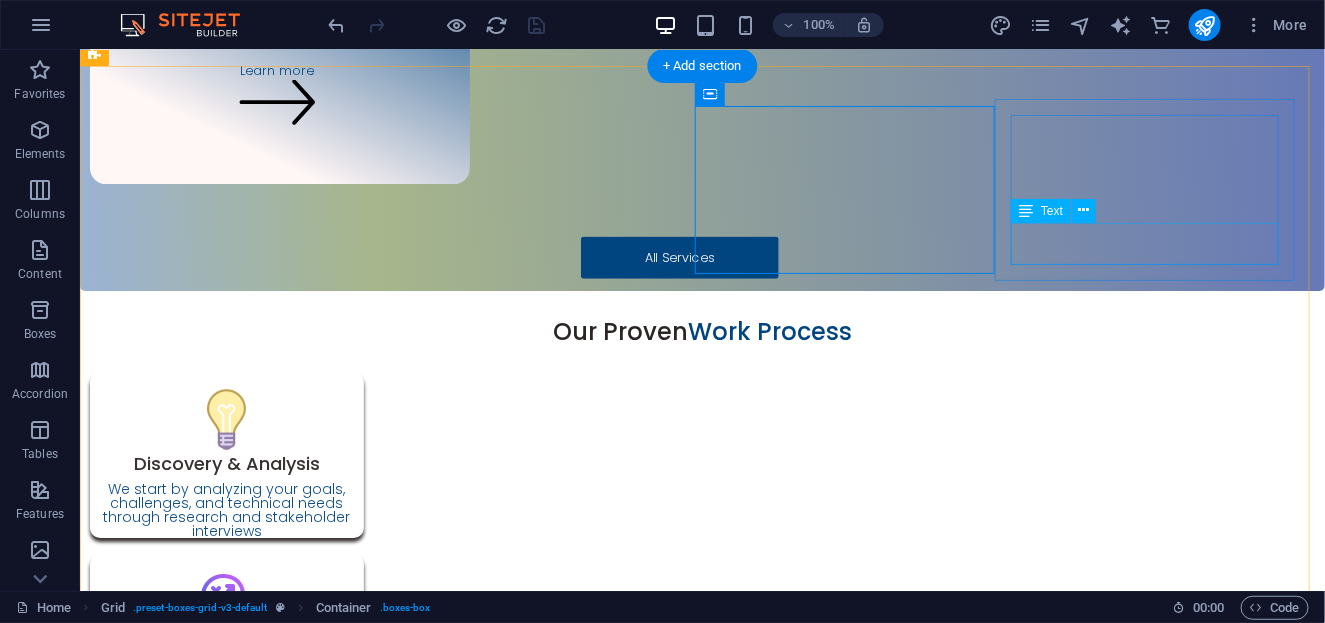 click on "Software development, AI solutions, and emerging technology implementation" at bounding box center [252, 1718] 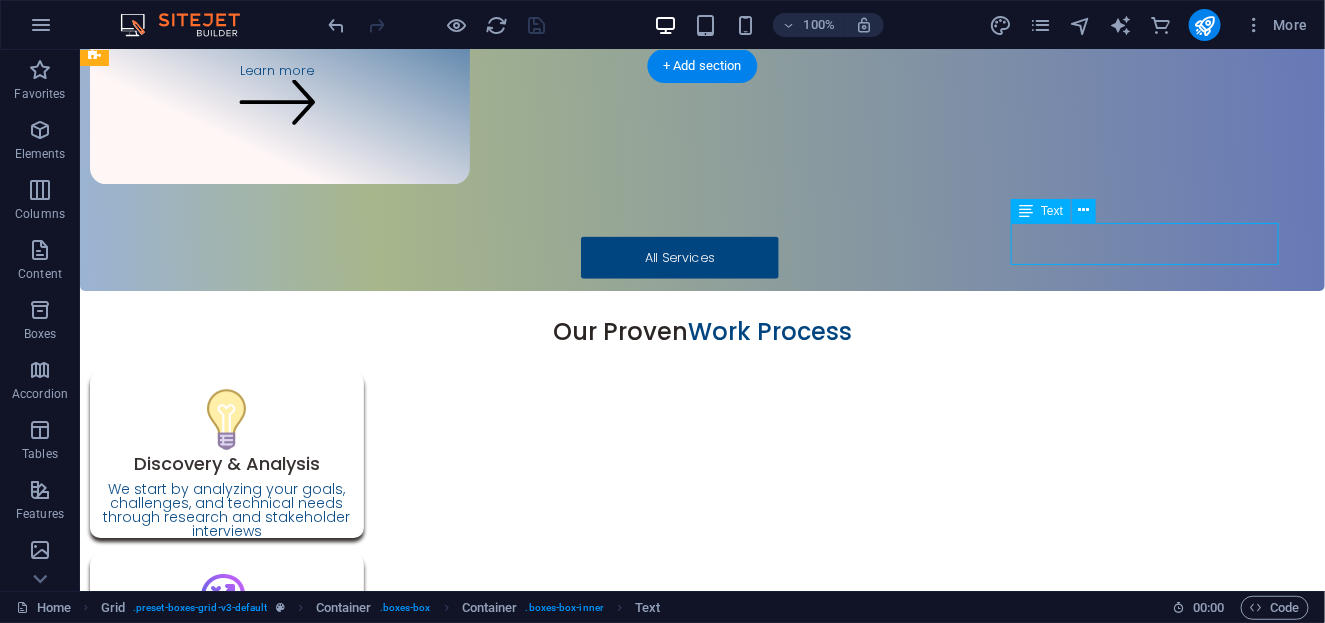 click on "Software development, AI solutions, and emerging technology implementation" at bounding box center (252, 1718) 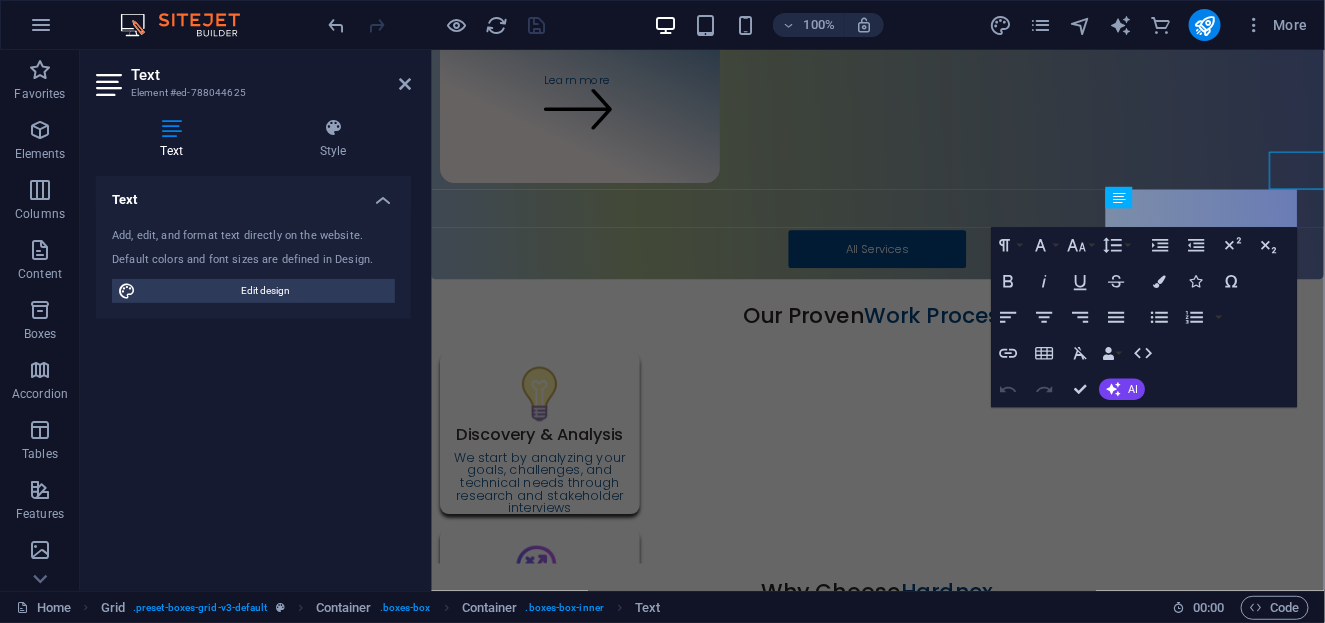 scroll, scrollTop: 2183, scrollLeft: 0, axis: vertical 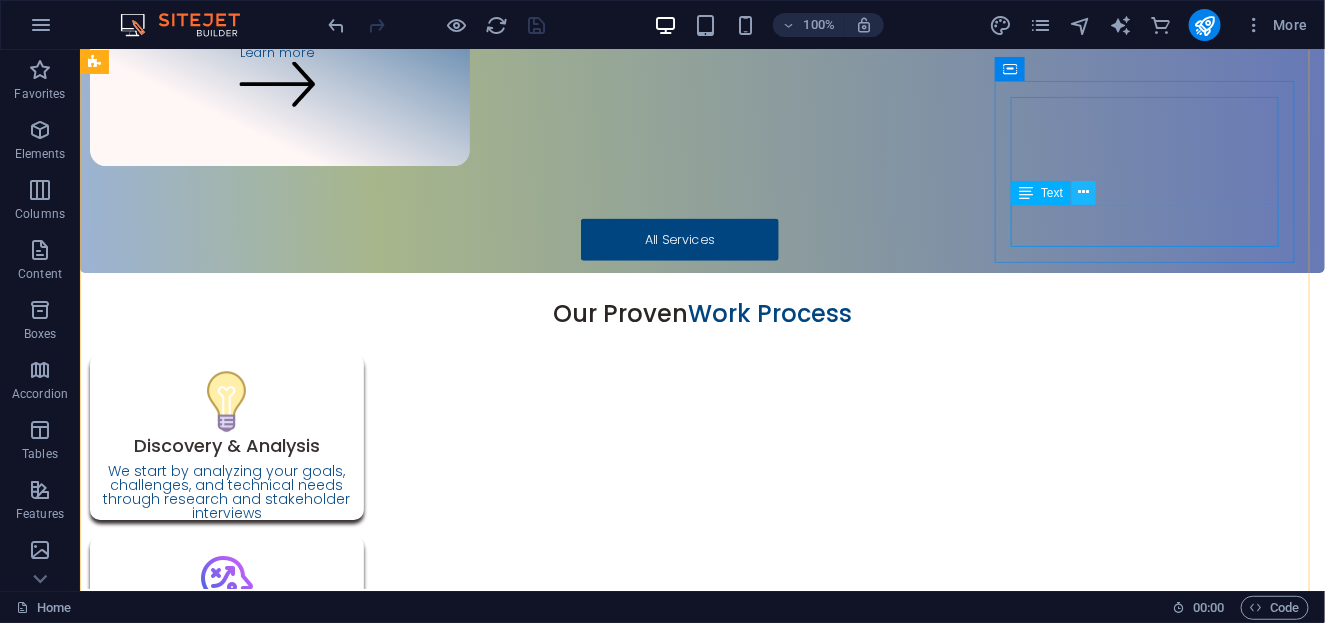 click at bounding box center (1084, 192) 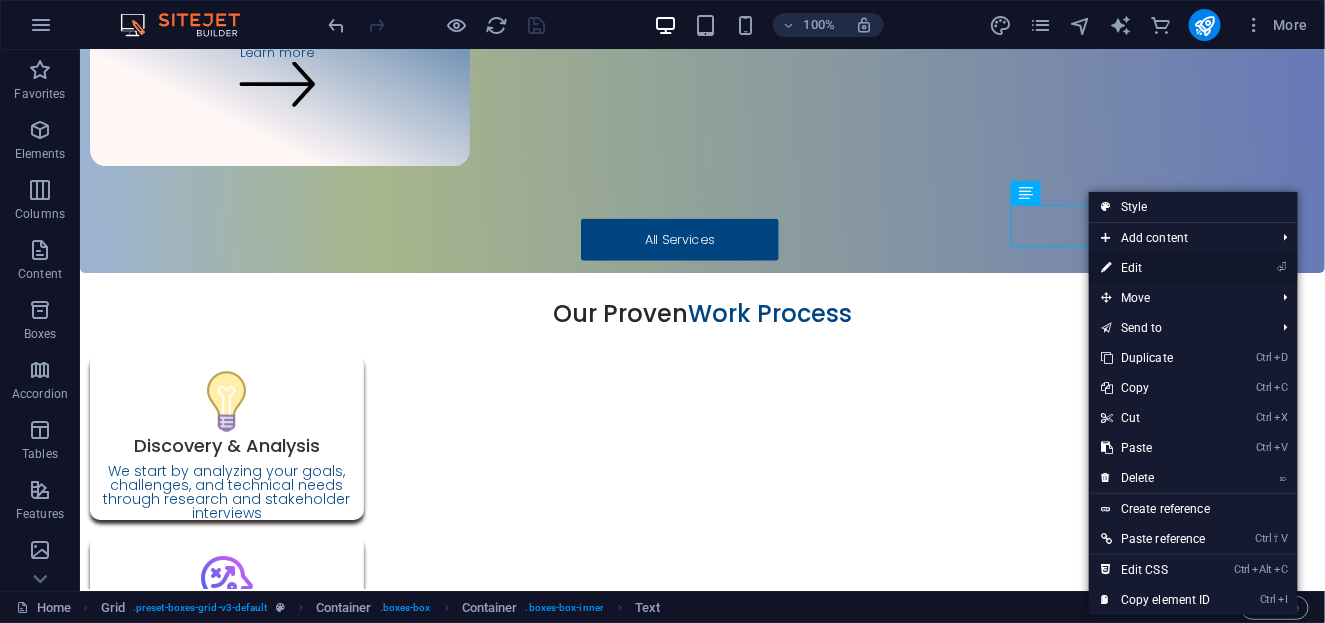click on "⏎  Edit" at bounding box center [1156, 268] 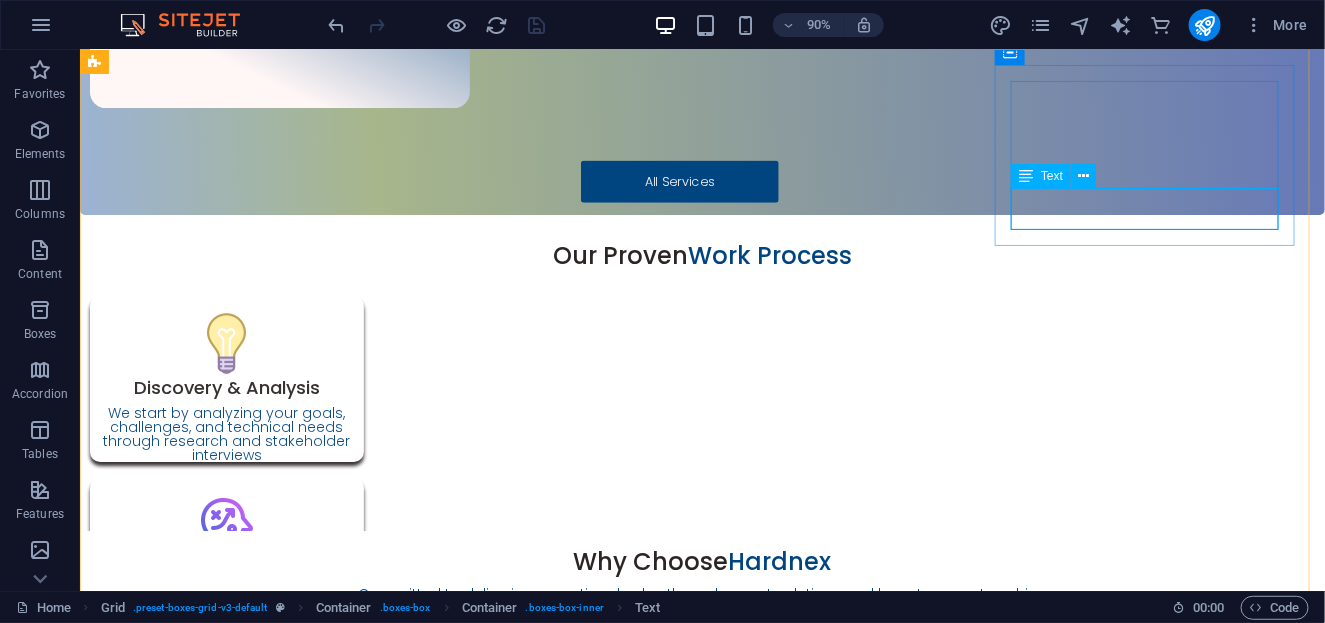 scroll, scrollTop: 2158, scrollLeft: 0, axis: vertical 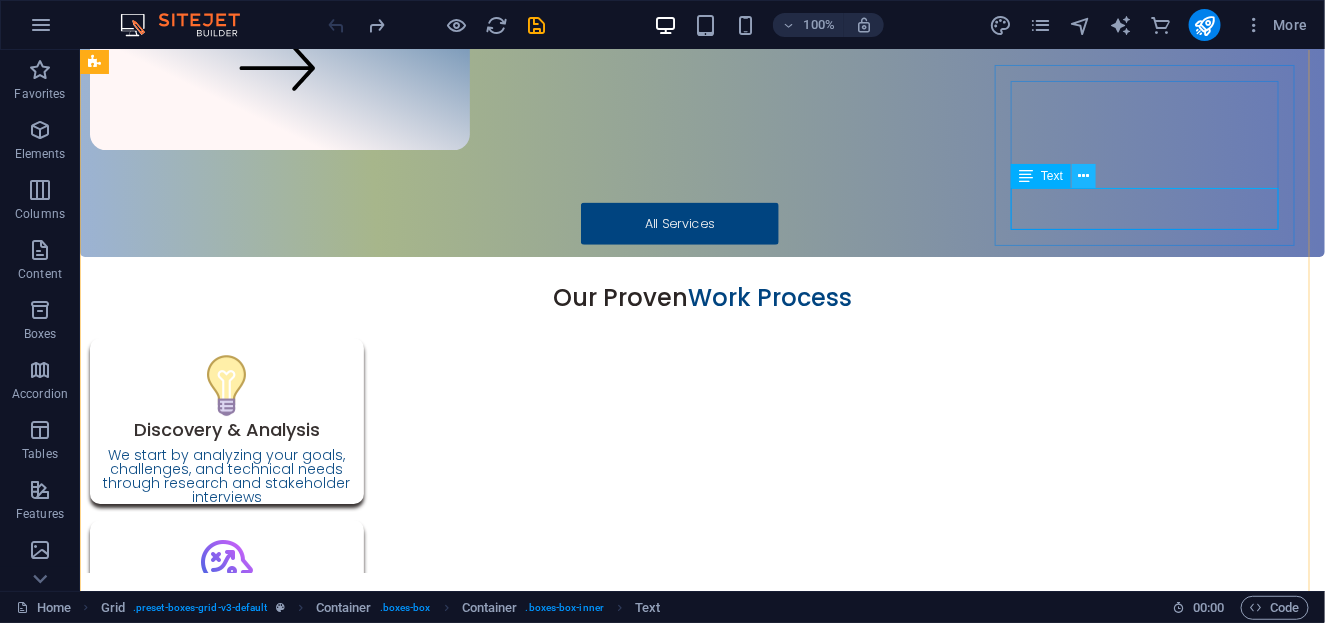 click at bounding box center [1084, 176] 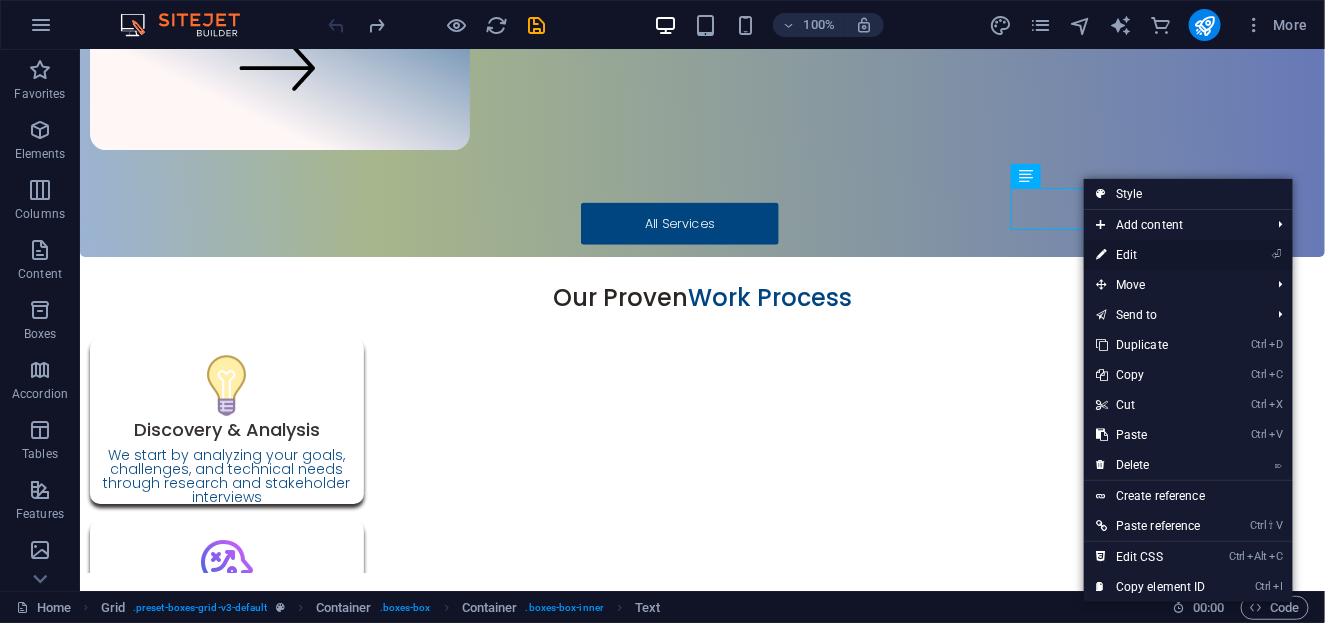 click on "⏎  Edit" at bounding box center [1151, 255] 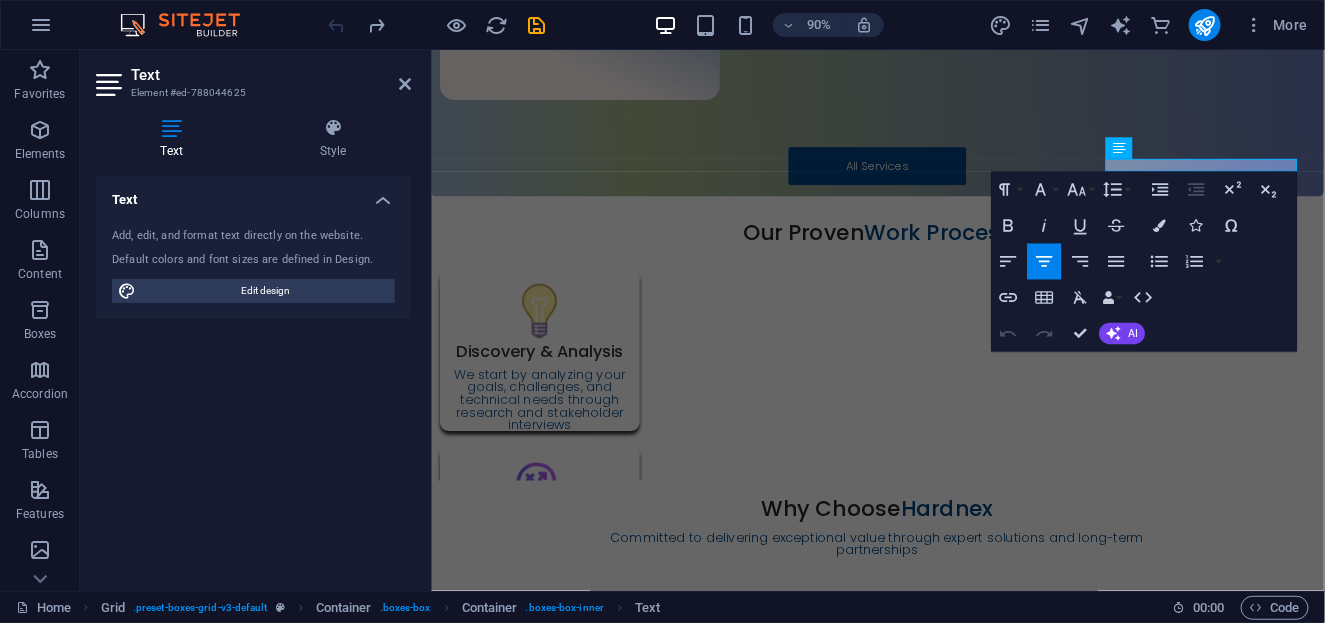 scroll, scrollTop: 0, scrollLeft: 0, axis: both 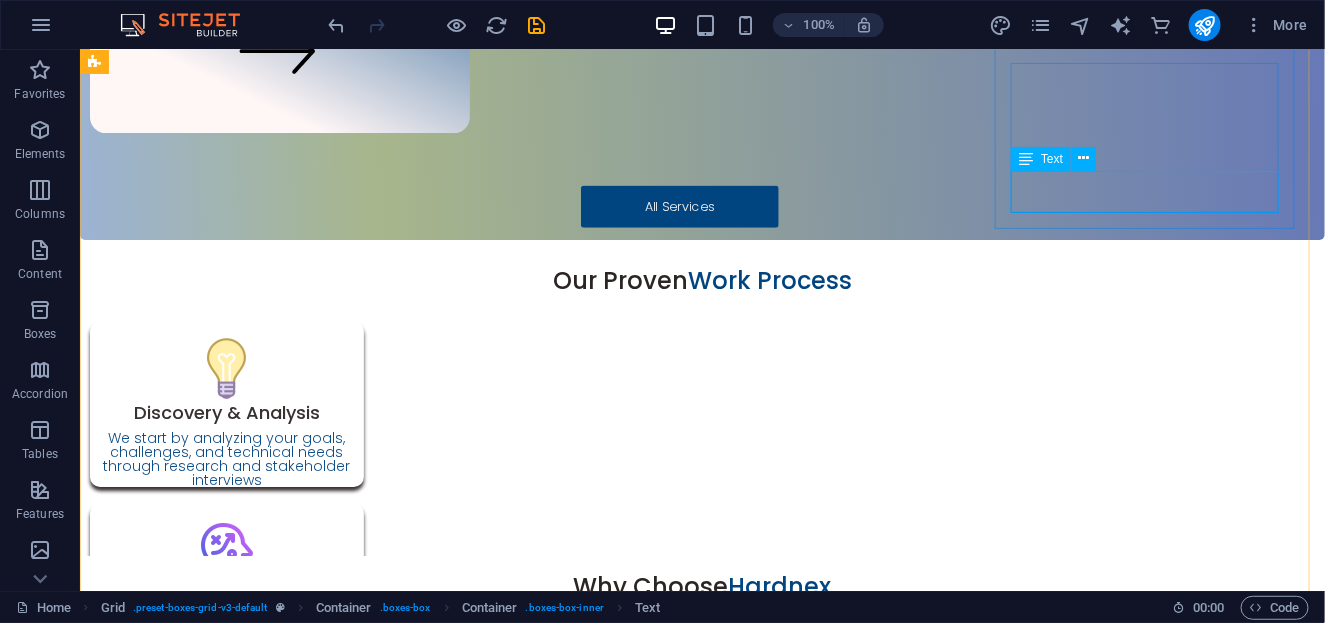 click on "software development, ai solutions, and emerging technology implementations" at bounding box center [252, 1667] 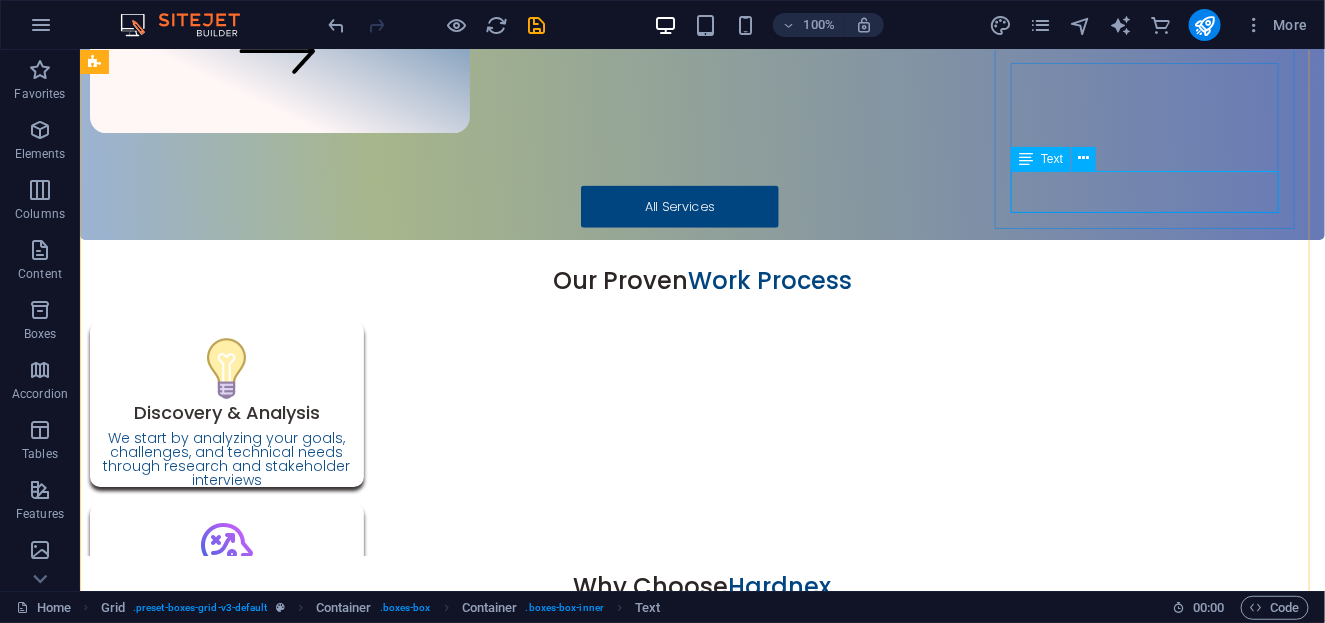 click on "software development, ai solutions, and emerging technology implementations" at bounding box center [252, 1667] 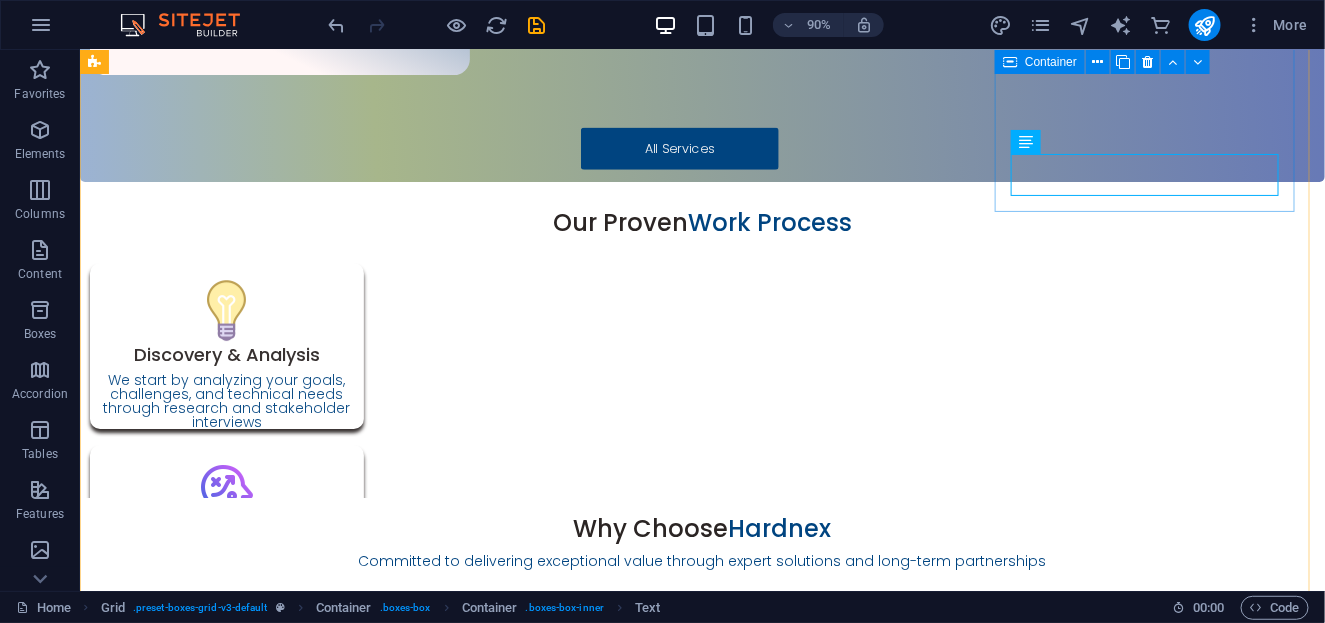 scroll, scrollTop: 2192, scrollLeft: 0, axis: vertical 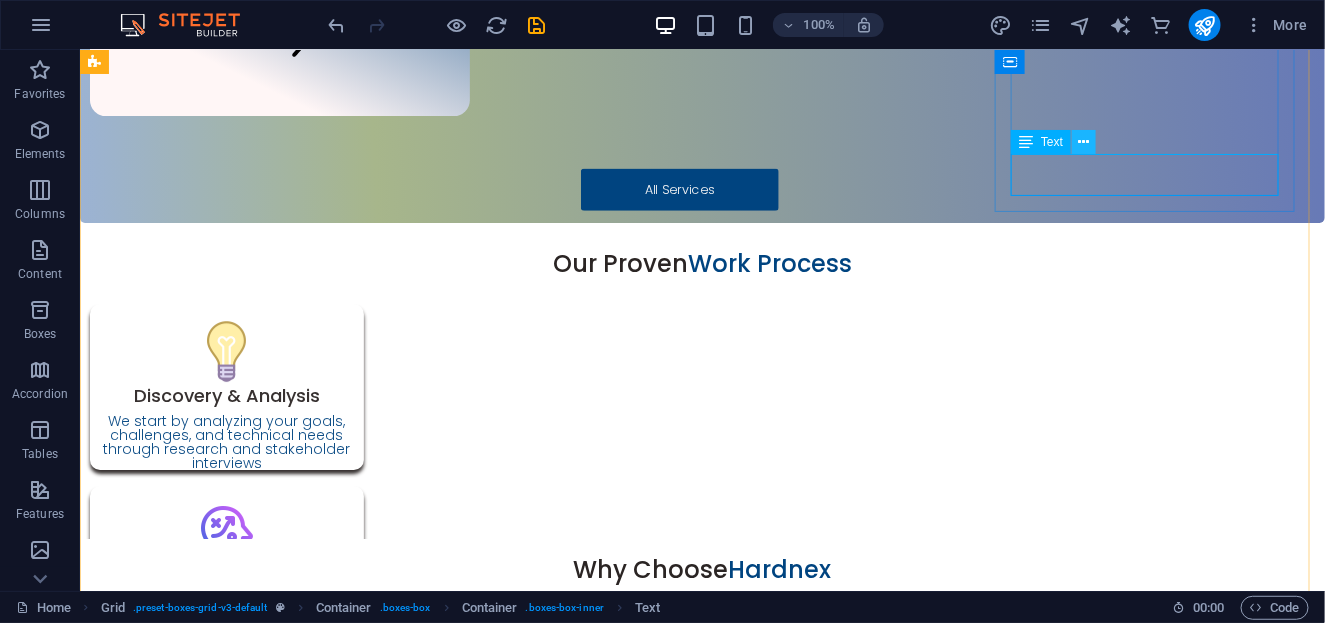 click at bounding box center [1084, 142] 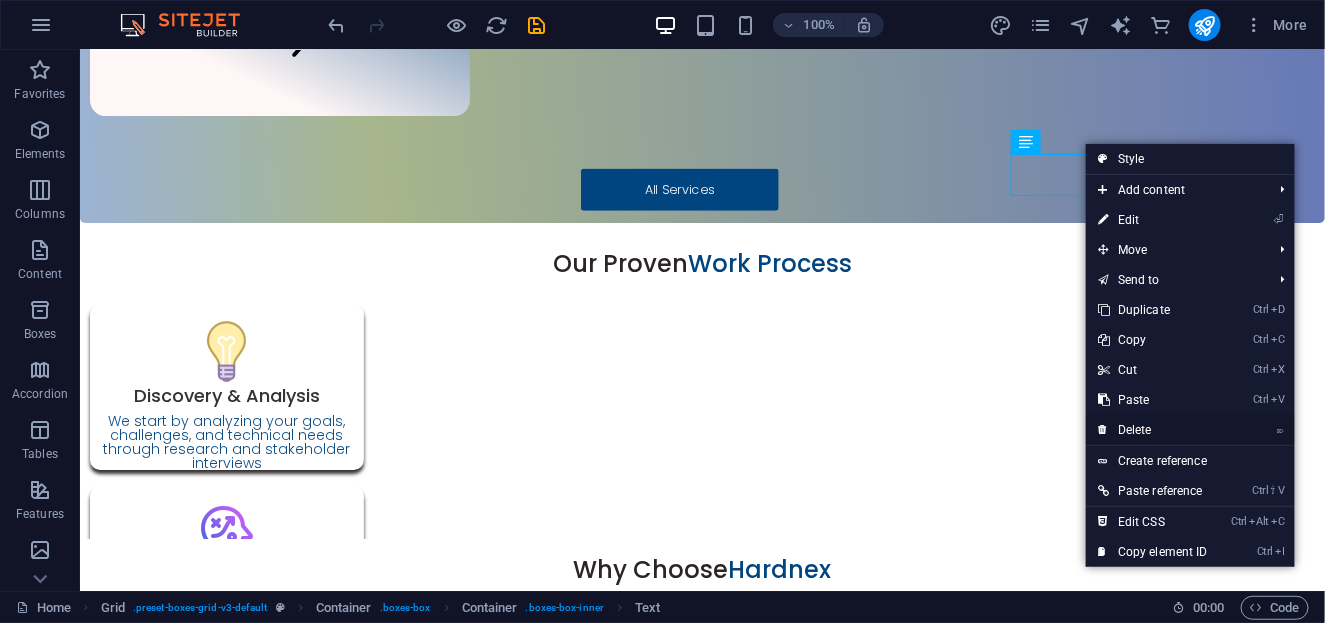 click on "⌦  Delete" at bounding box center (1153, 430) 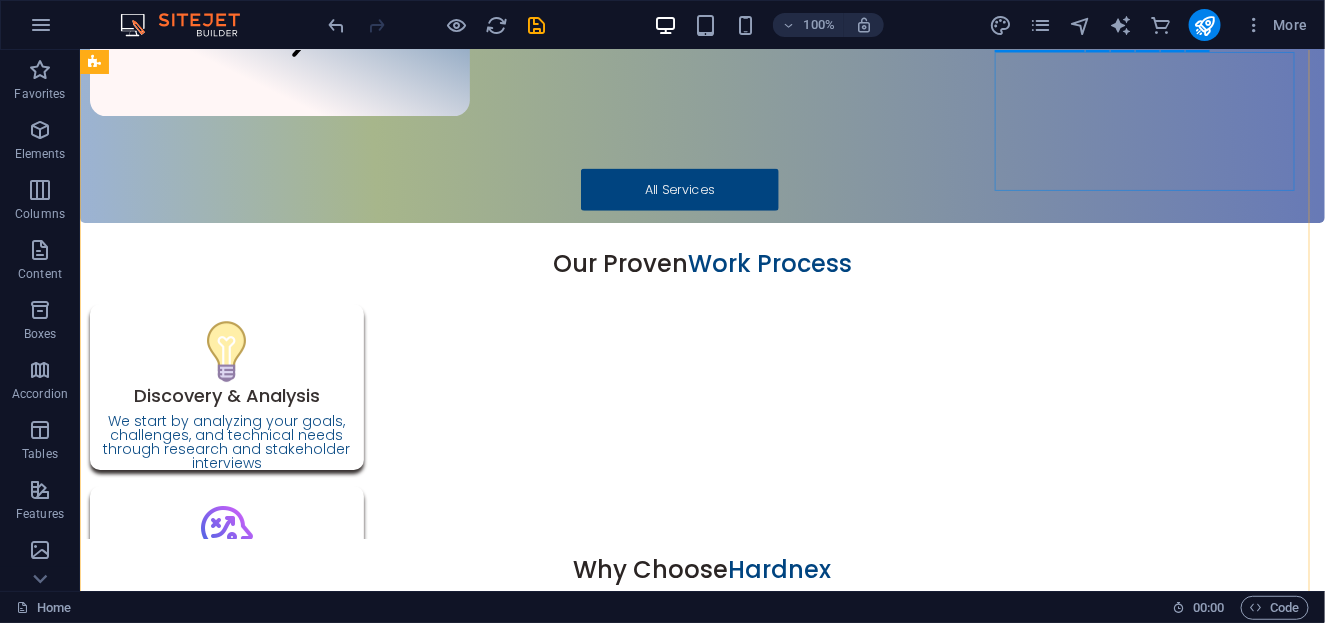 click on "Technology" at bounding box center (252, 1575) 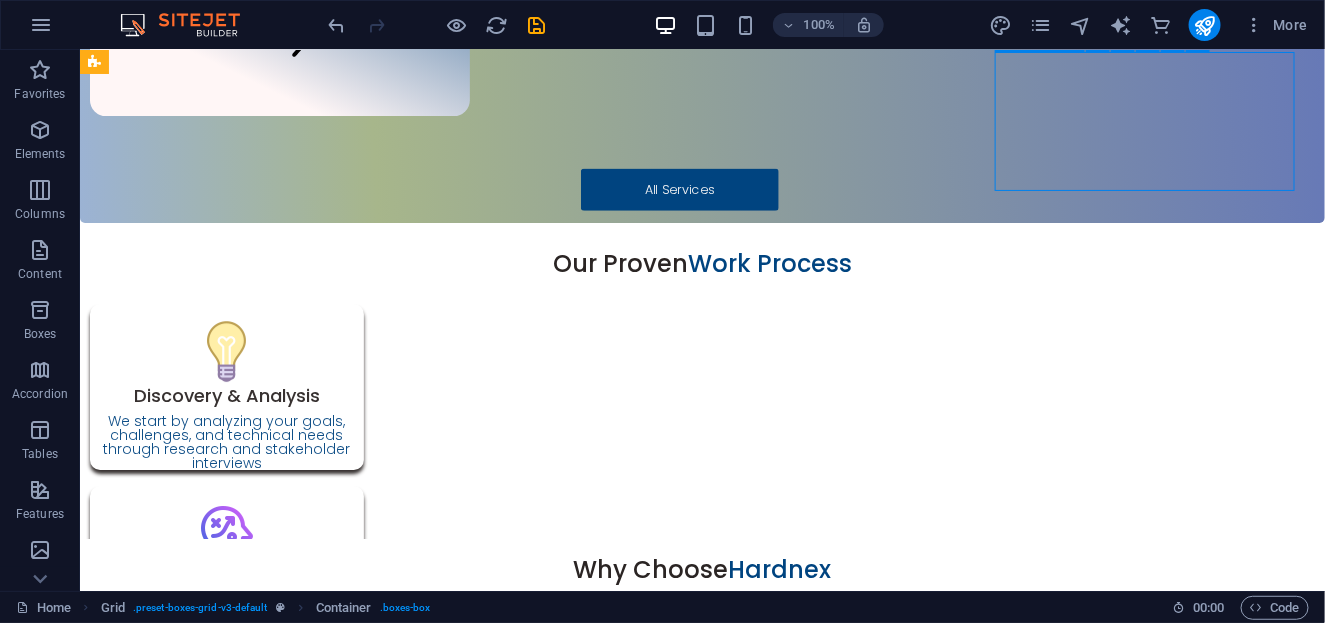 click on "Technology" at bounding box center (252, 1575) 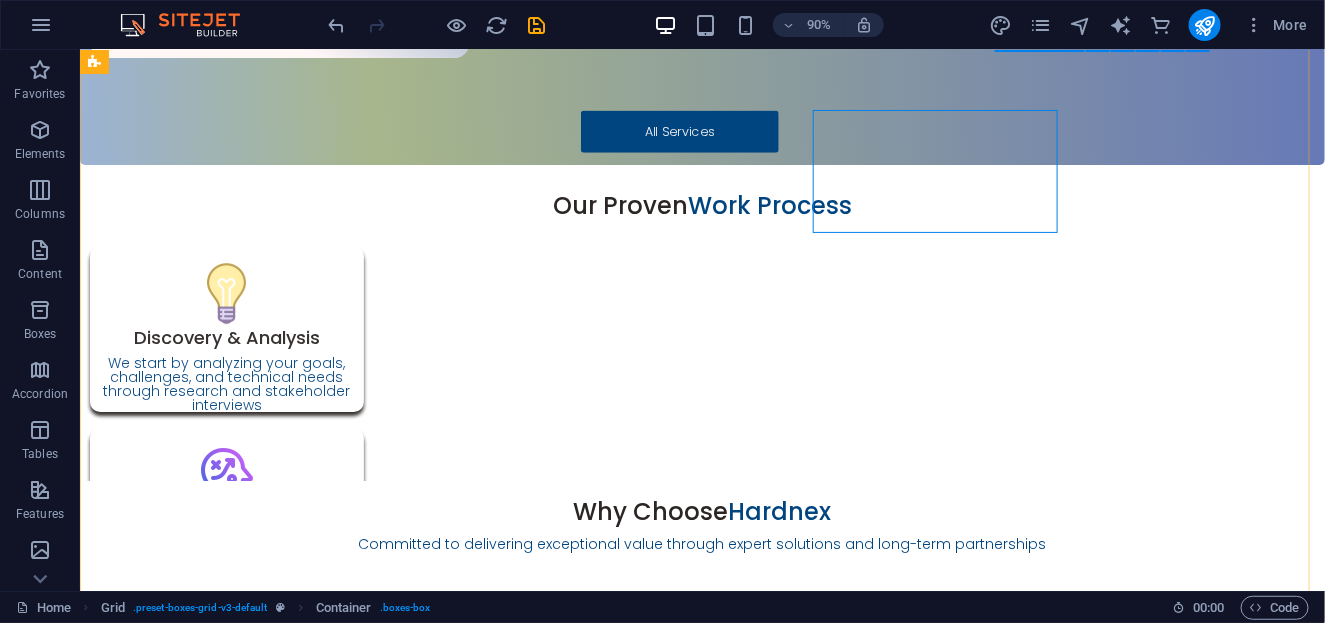 scroll, scrollTop: 2192, scrollLeft: 0, axis: vertical 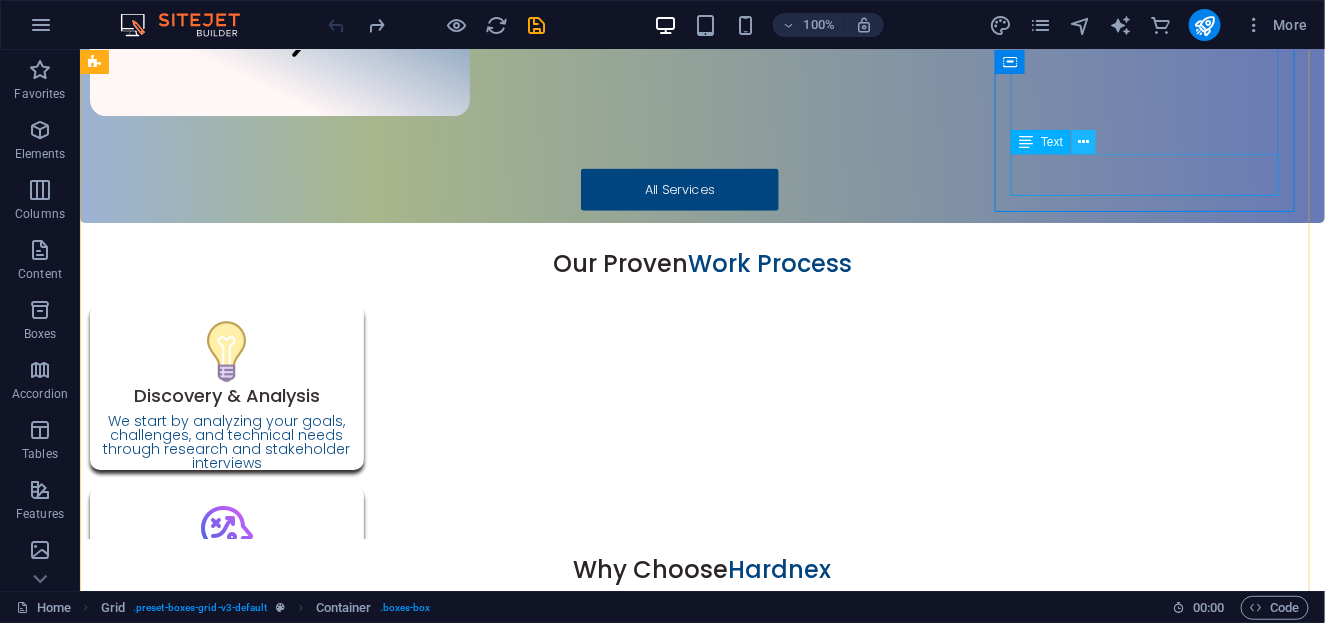 click at bounding box center [1084, 142] 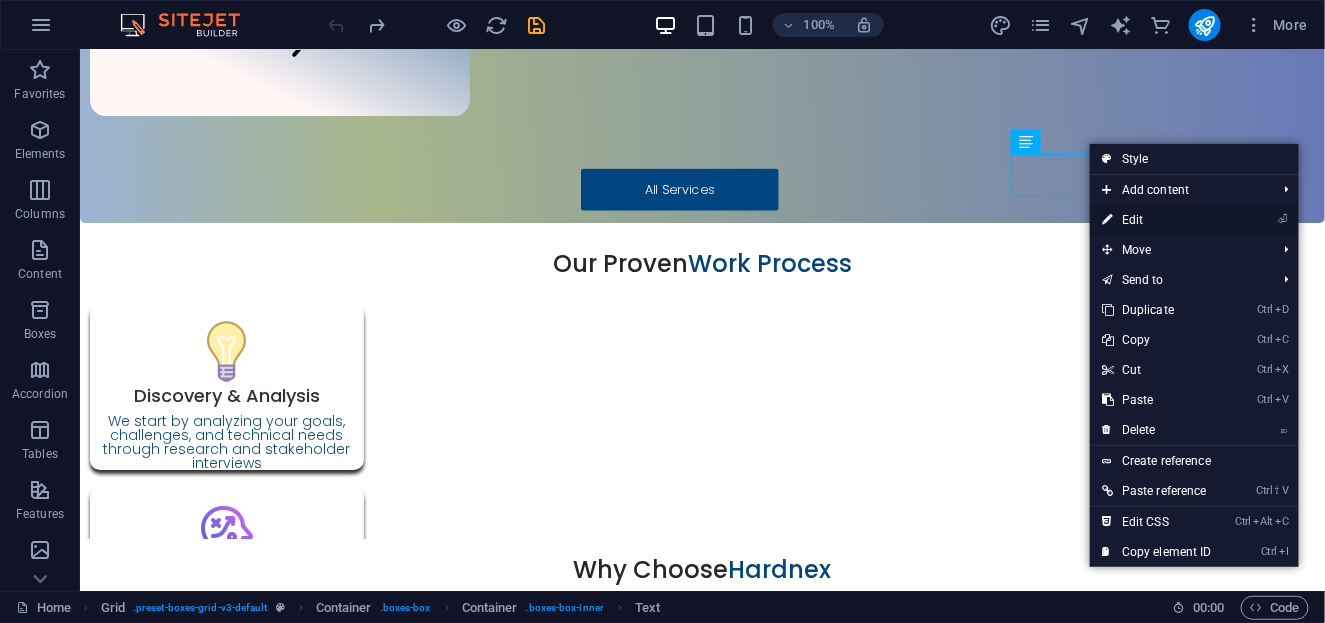 click on "⏎  Edit" at bounding box center (1157, 220) 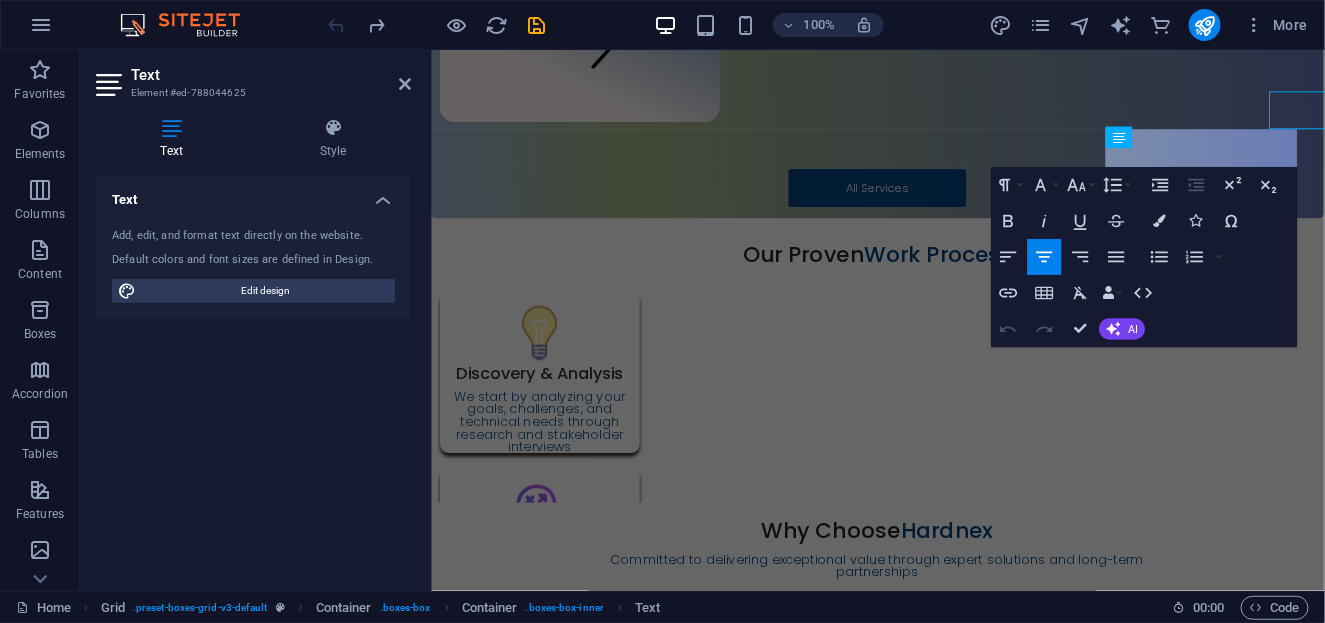 scroll, scrollTop: 2250, scrollLeft: 0, axis: vertical 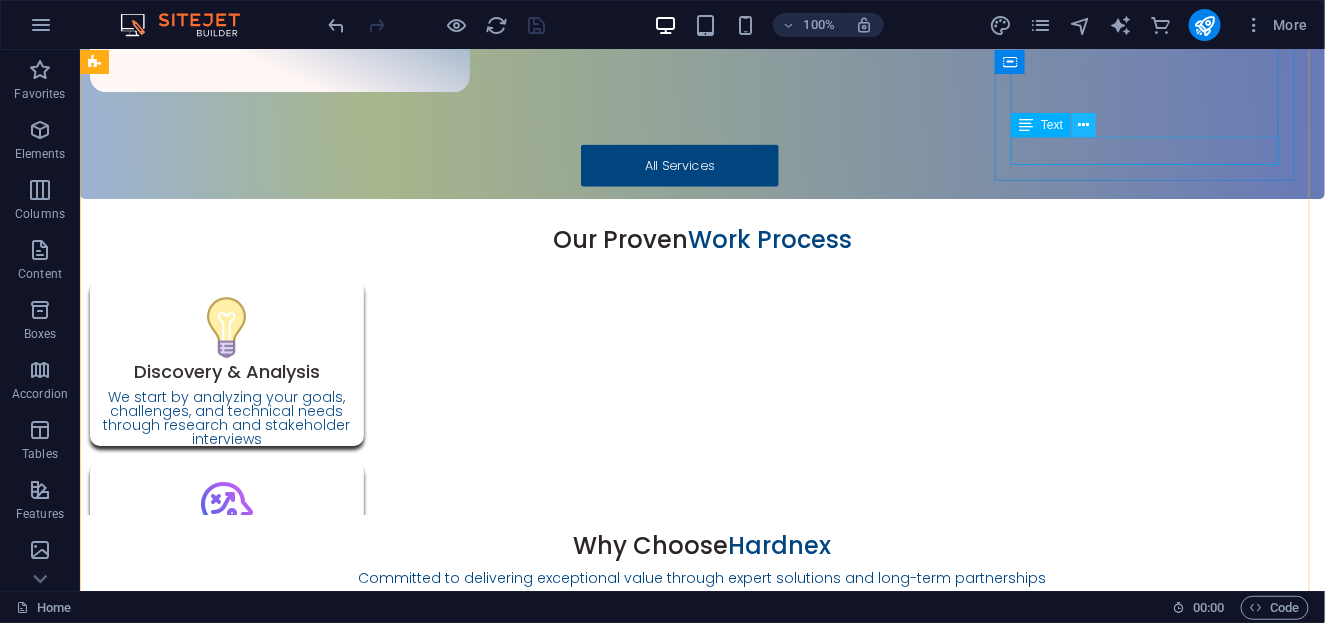 click at bounding box center [1084, 125] 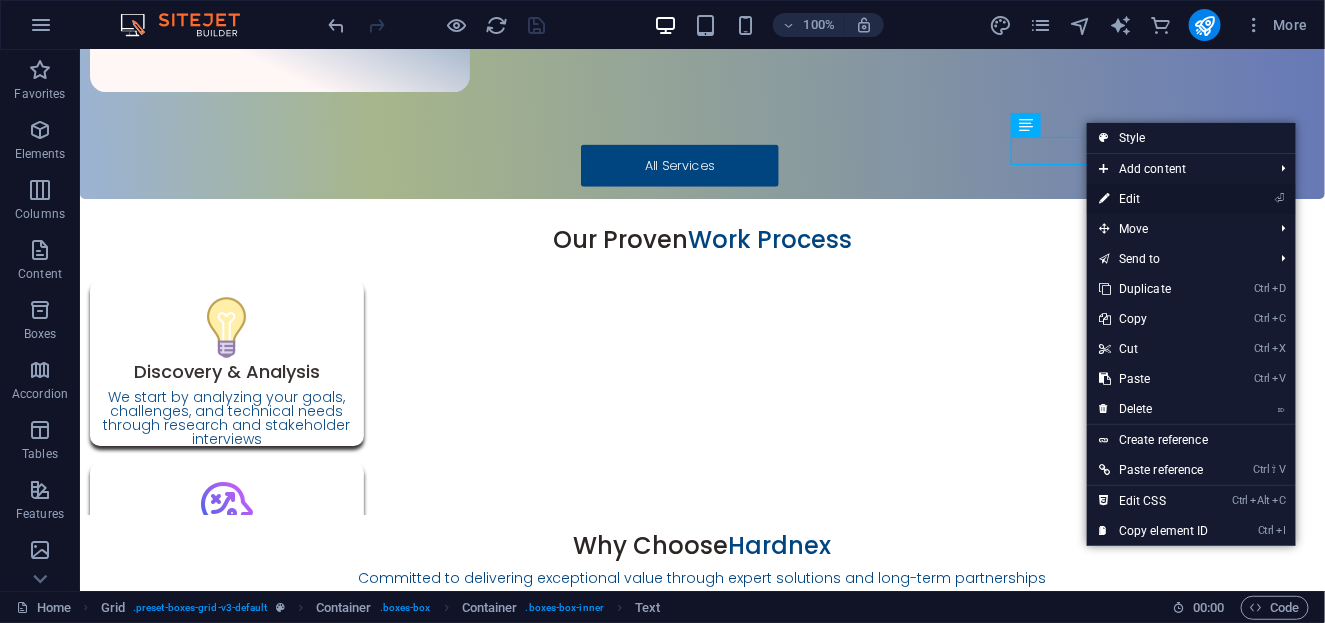 click on "⏎  Edit" at bounding box center [1154, 199] 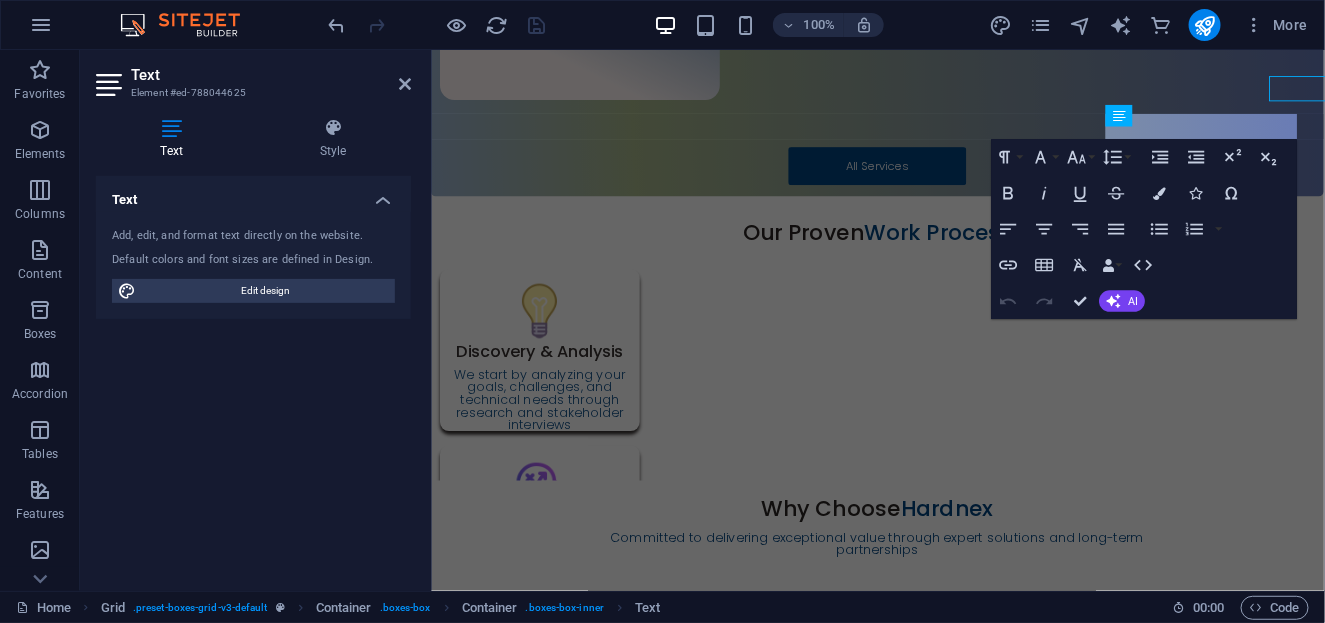 scroll, scrollTop: 2274, scrollLeft: 0, axis: vertical 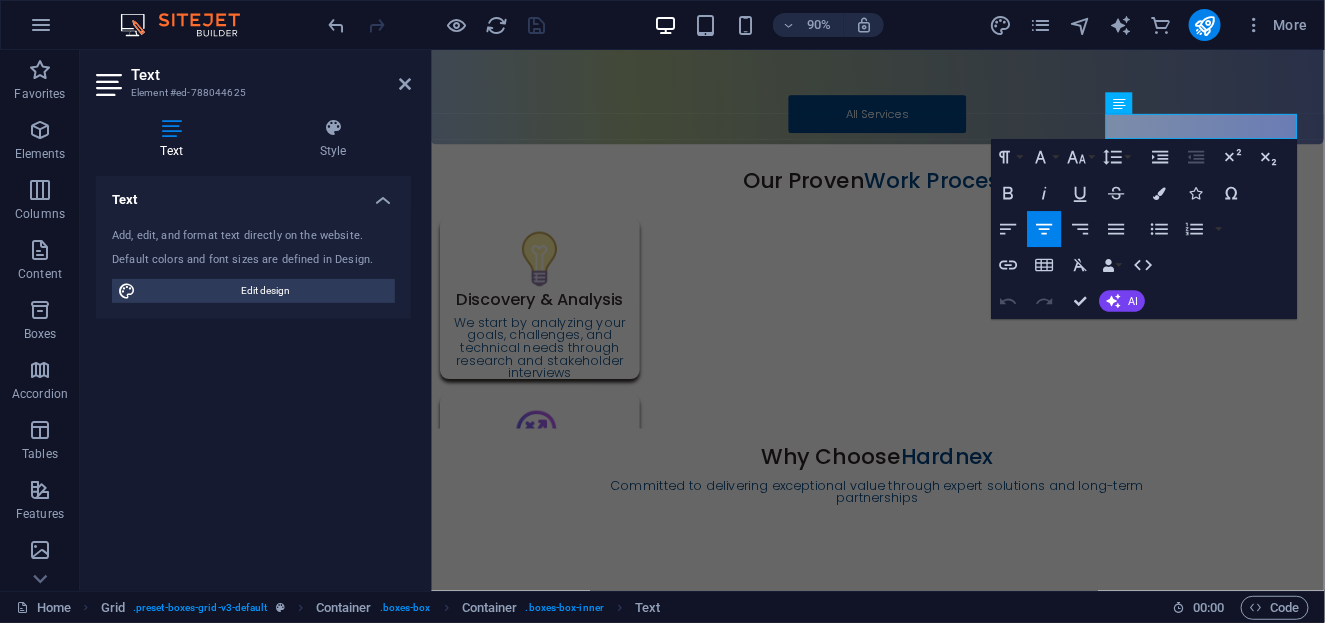 type 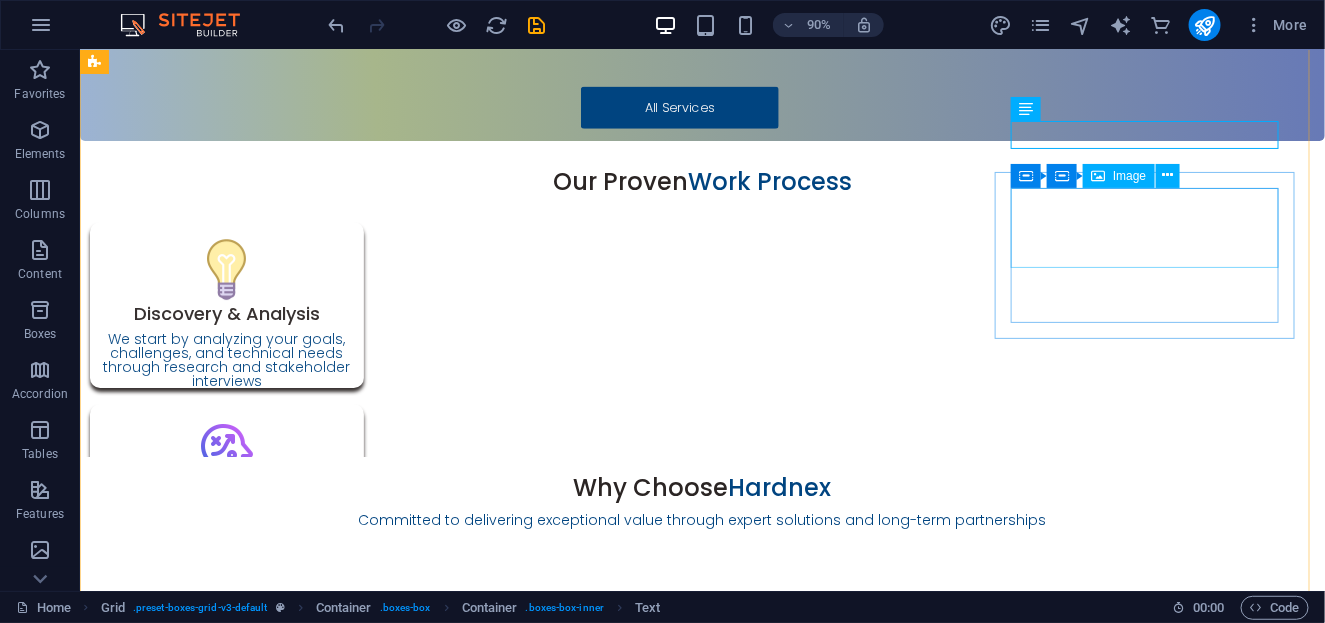 scroll, scrollTop: 2233, scrollLeft: 0, axis: vertical 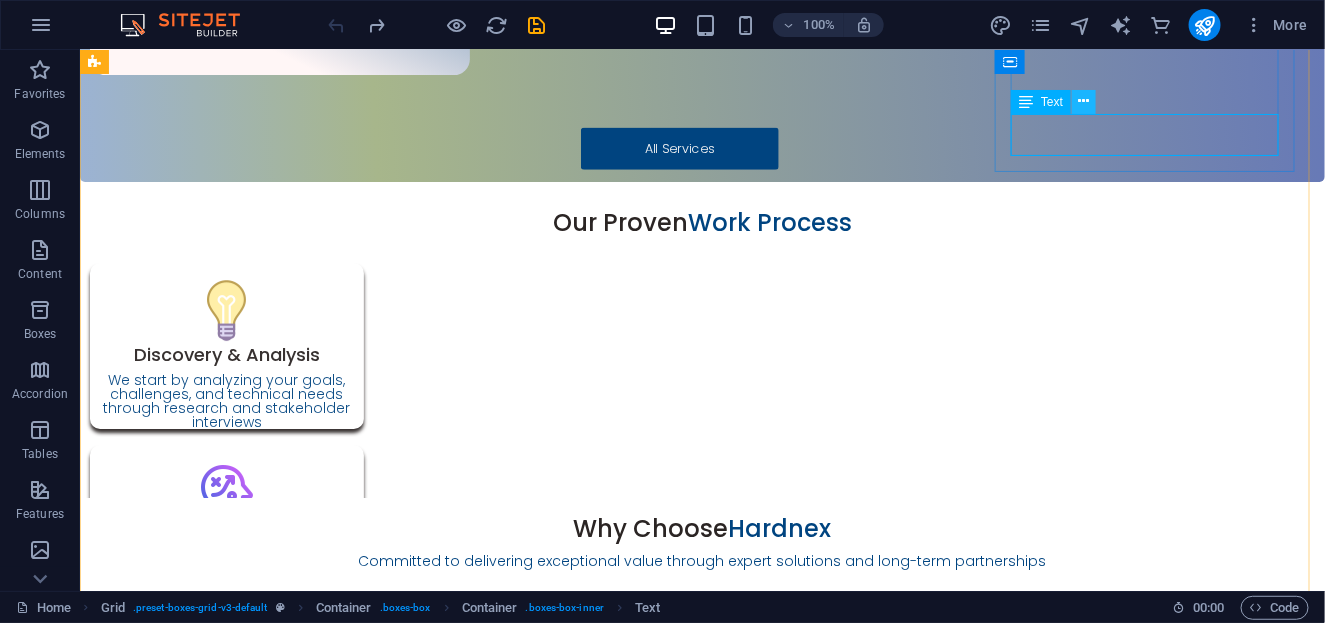 click at bounding box center (1084, 101) 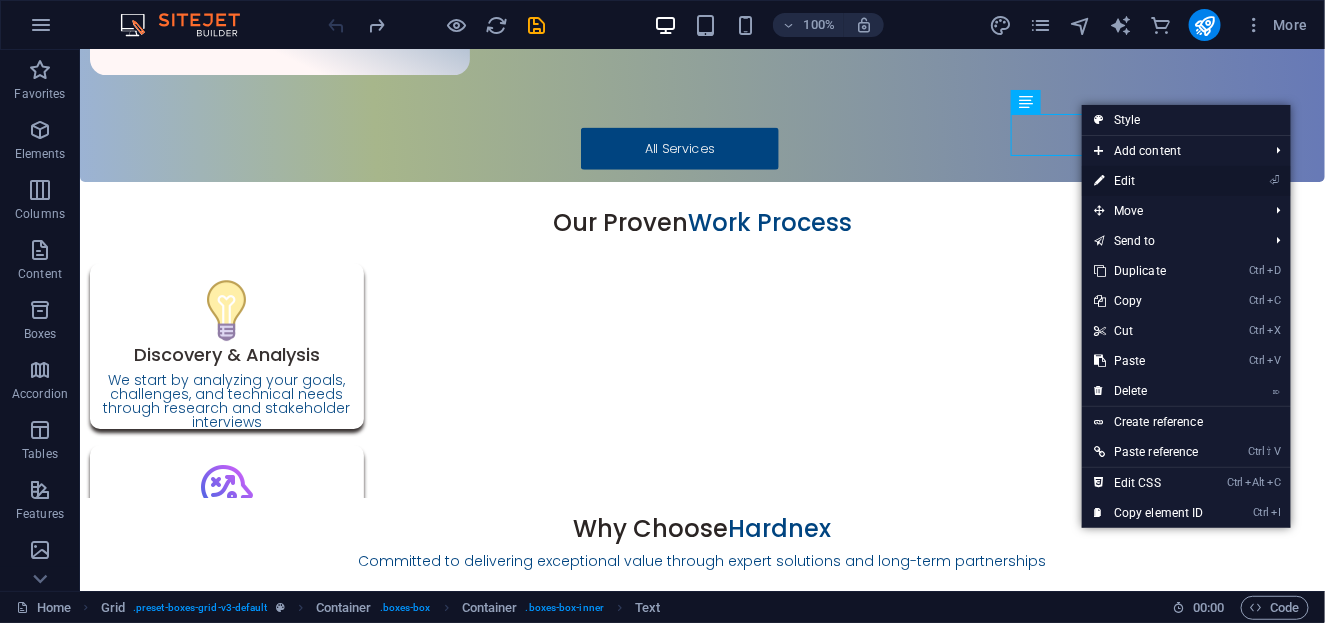 click on "⏎  Edit" at bounding box center (1149, 181) 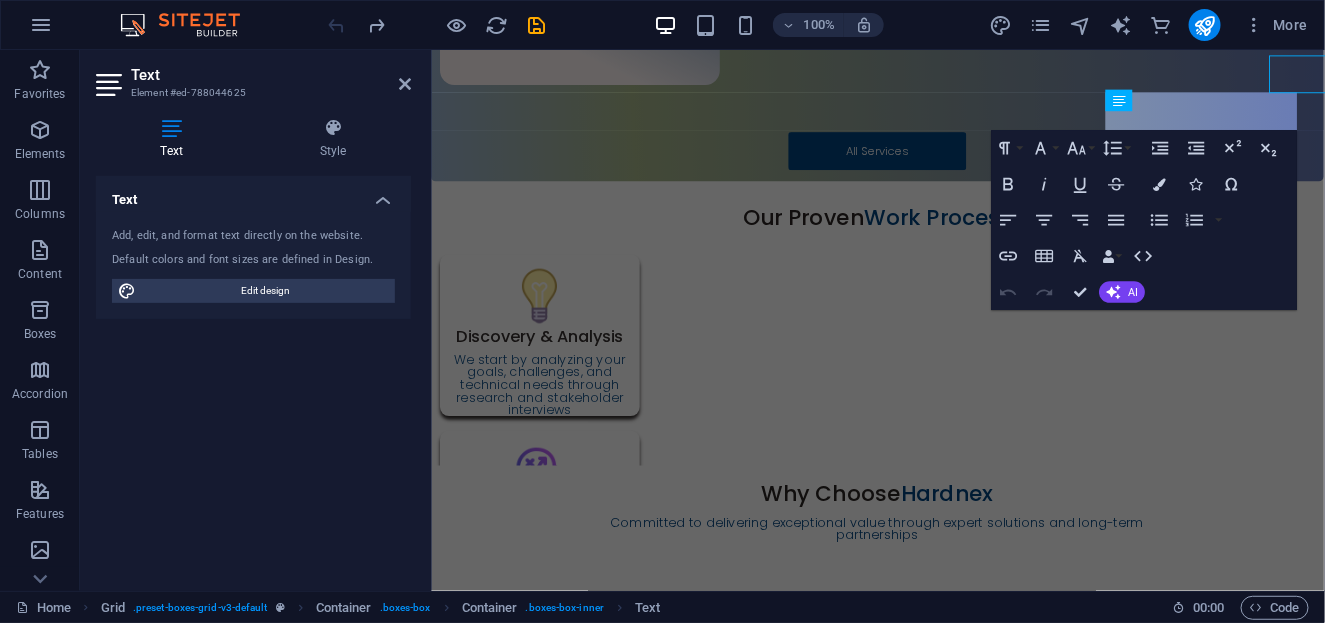 scroll, scrollTop: 2291, scrollLeft: 0, axis: vertical 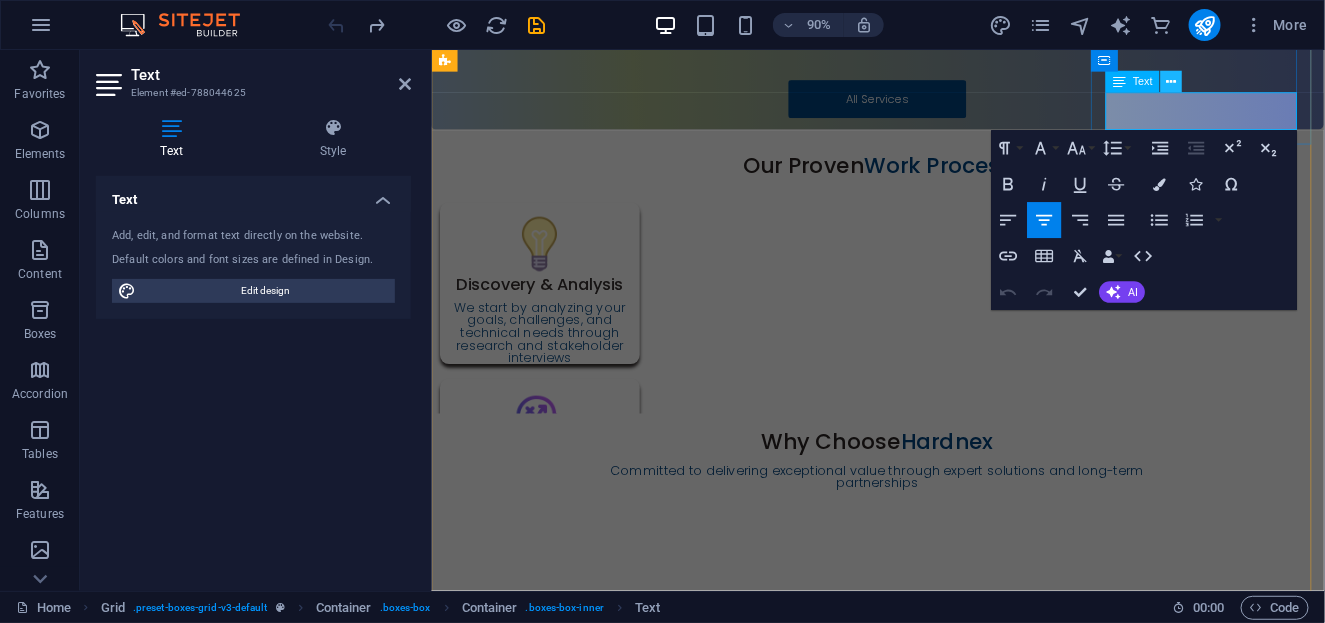 click at bounding box center [1172, 81] 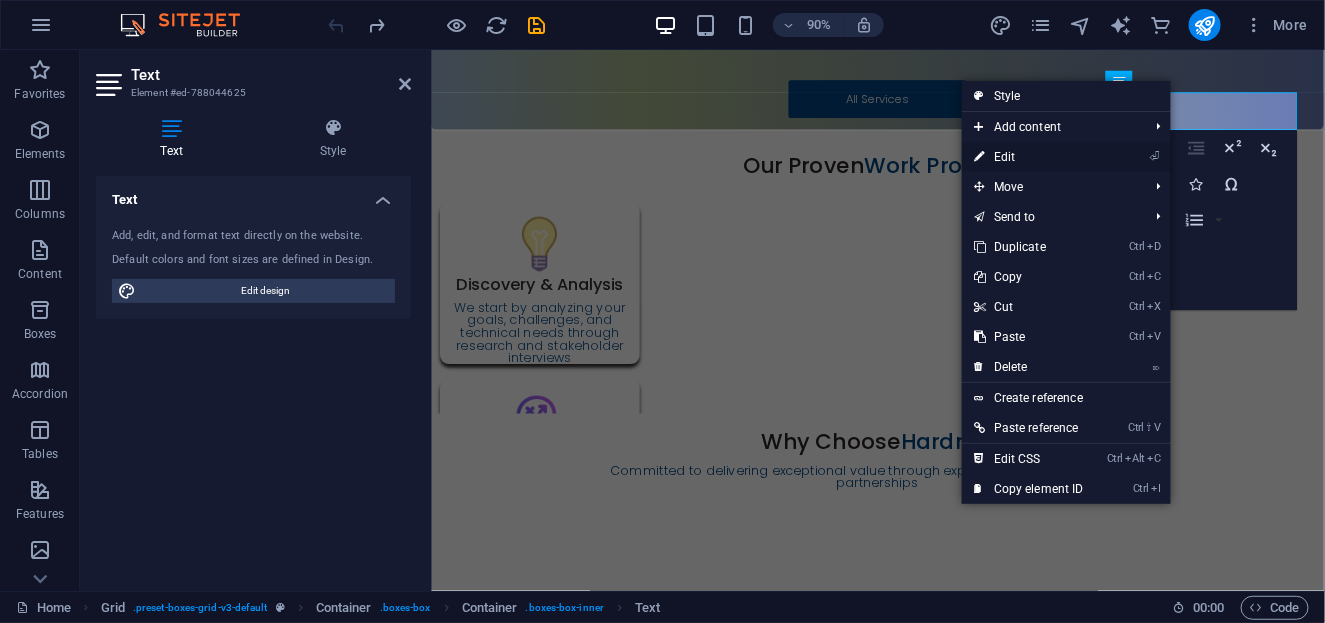click on "⏎  Edit" at bounding box center [1029, 157] 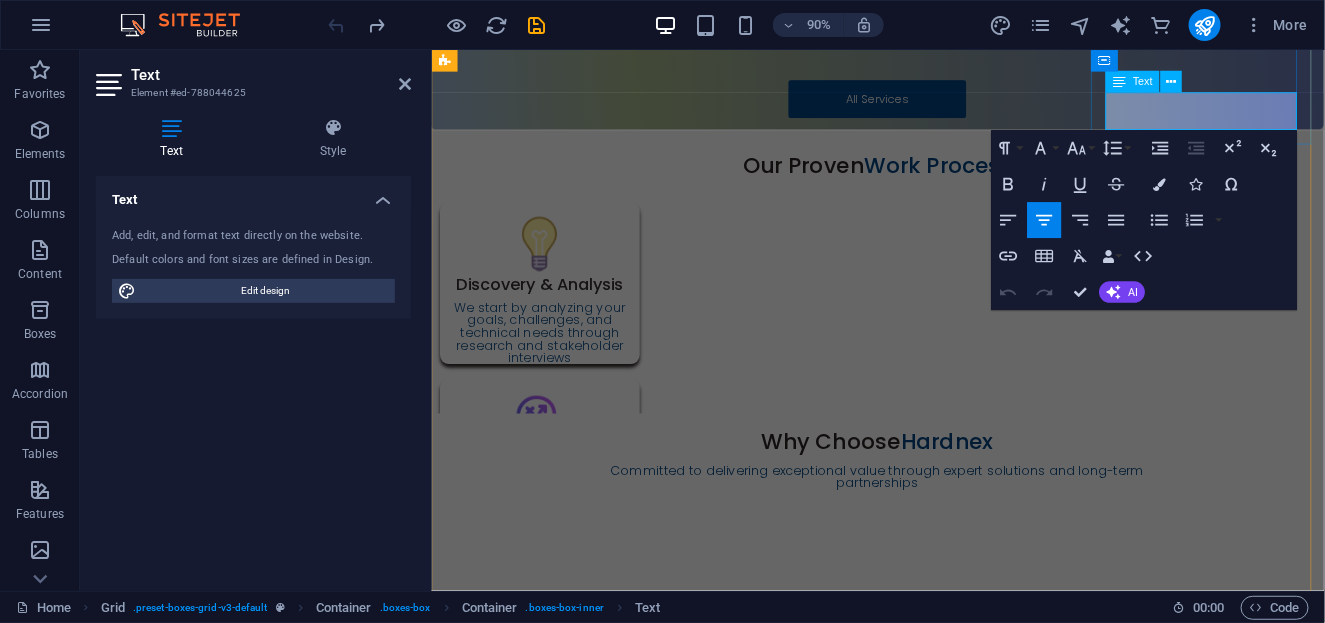 drag, startPoint x: 1352, startPoint y: 130, endPoint x: 1187, endPoint y: 106, distance: 166.73631 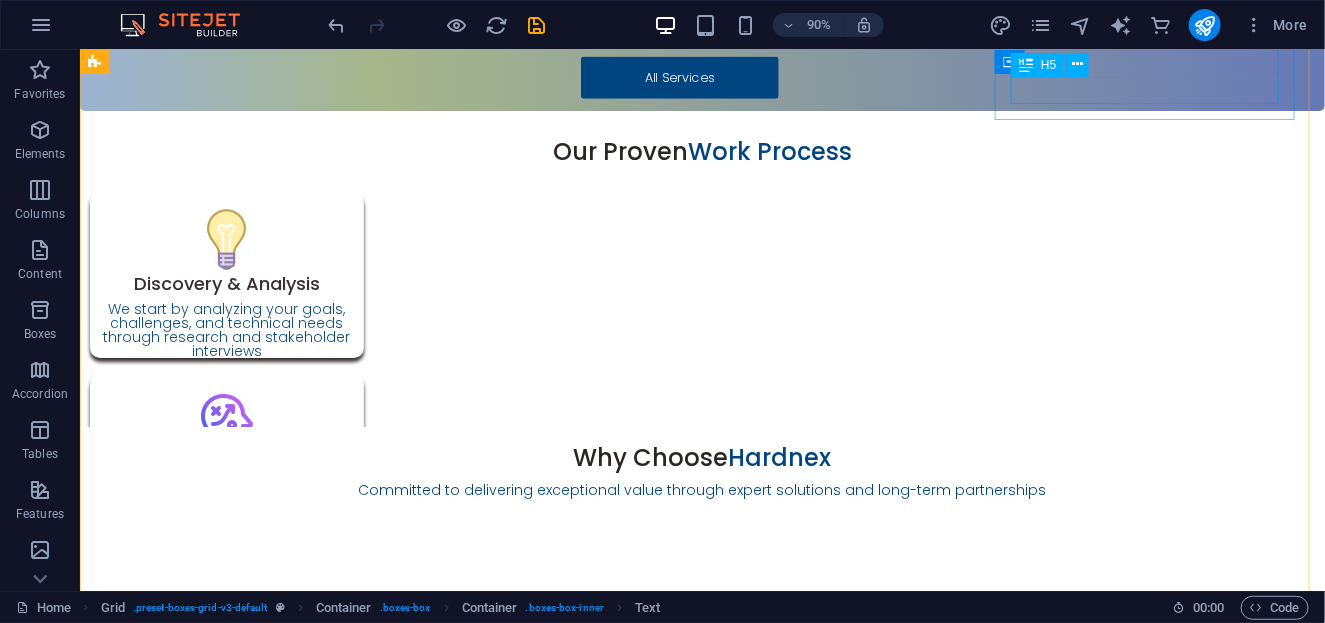 scroll, scrollTop: 2264, scrollLeft: 0, axis: vertical 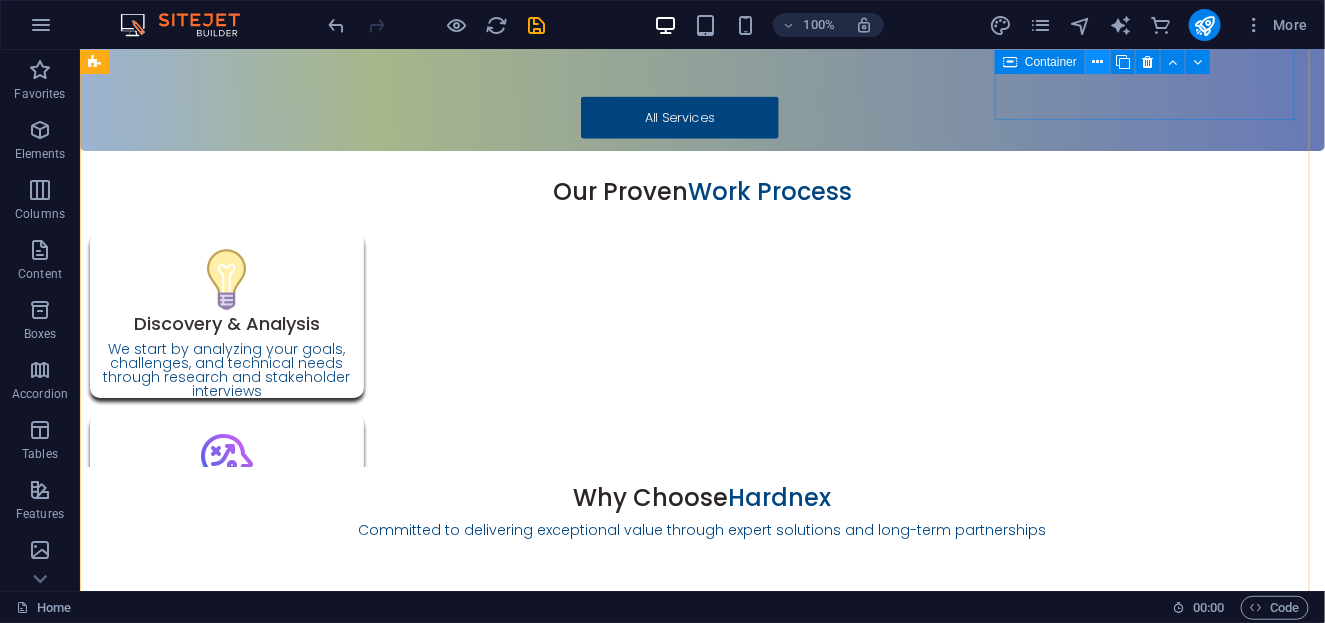 click at bounding box center (1098, 62) 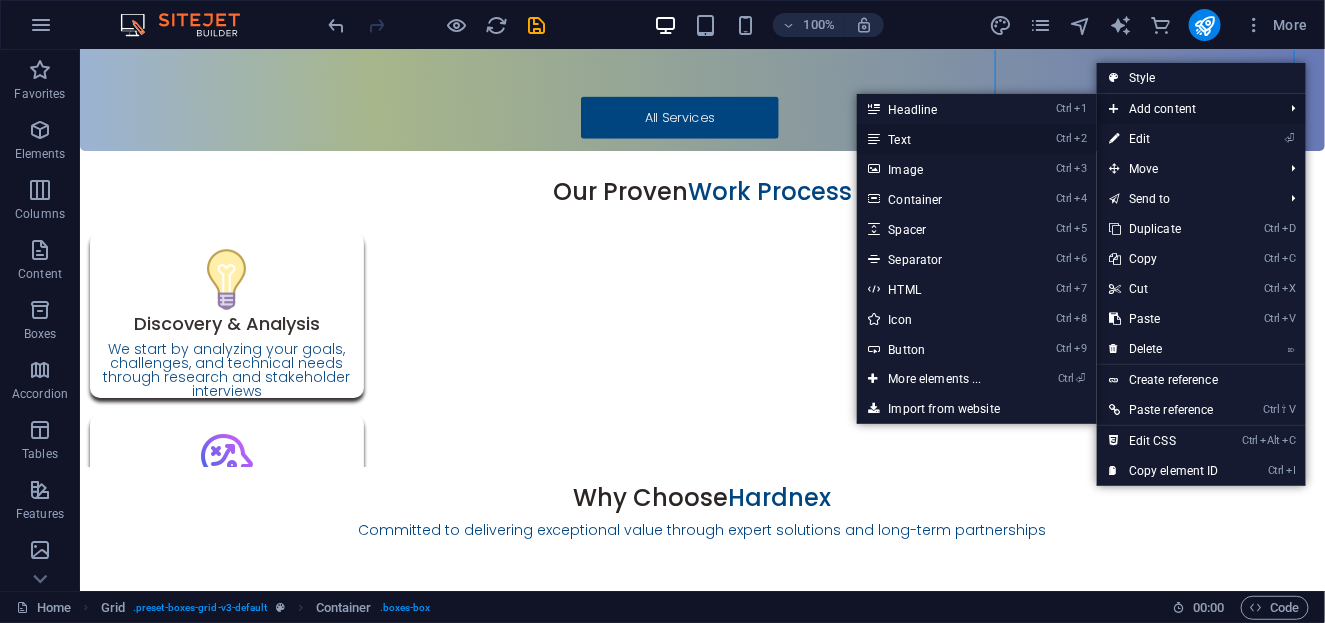 click on "Ctrl 2  Text" at bounding box center (939, 139) 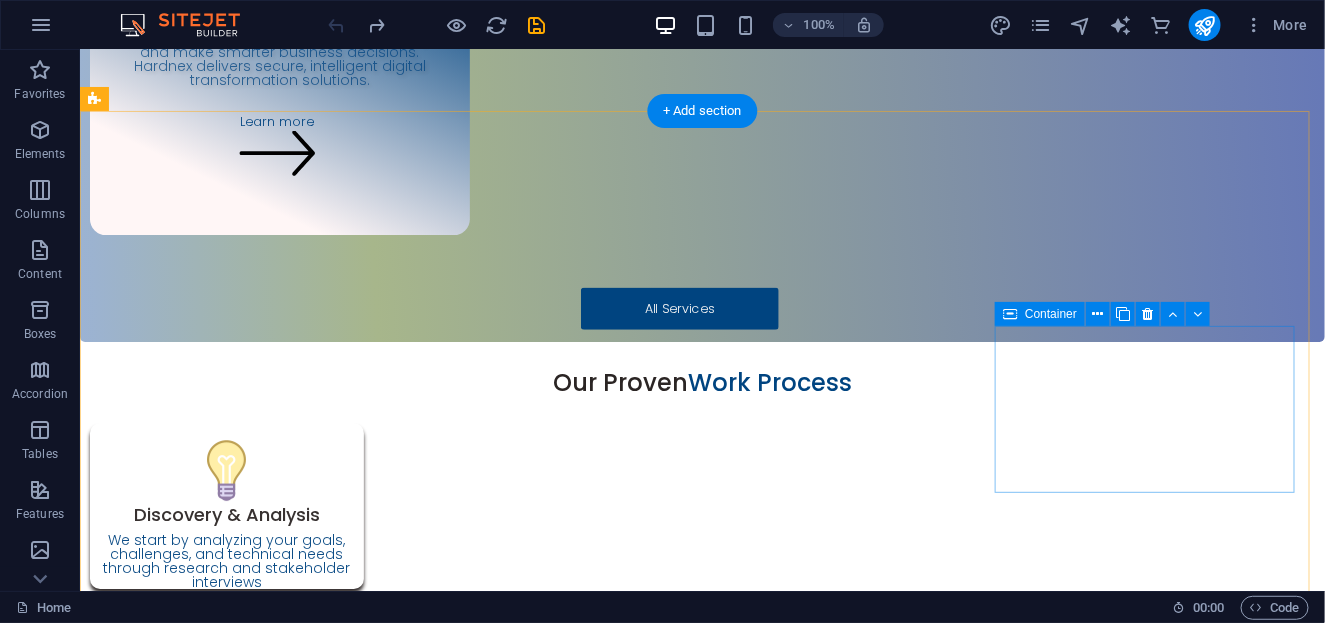 scroll, scrollTop: 2078, scrollLeft: 0, axis: vertical 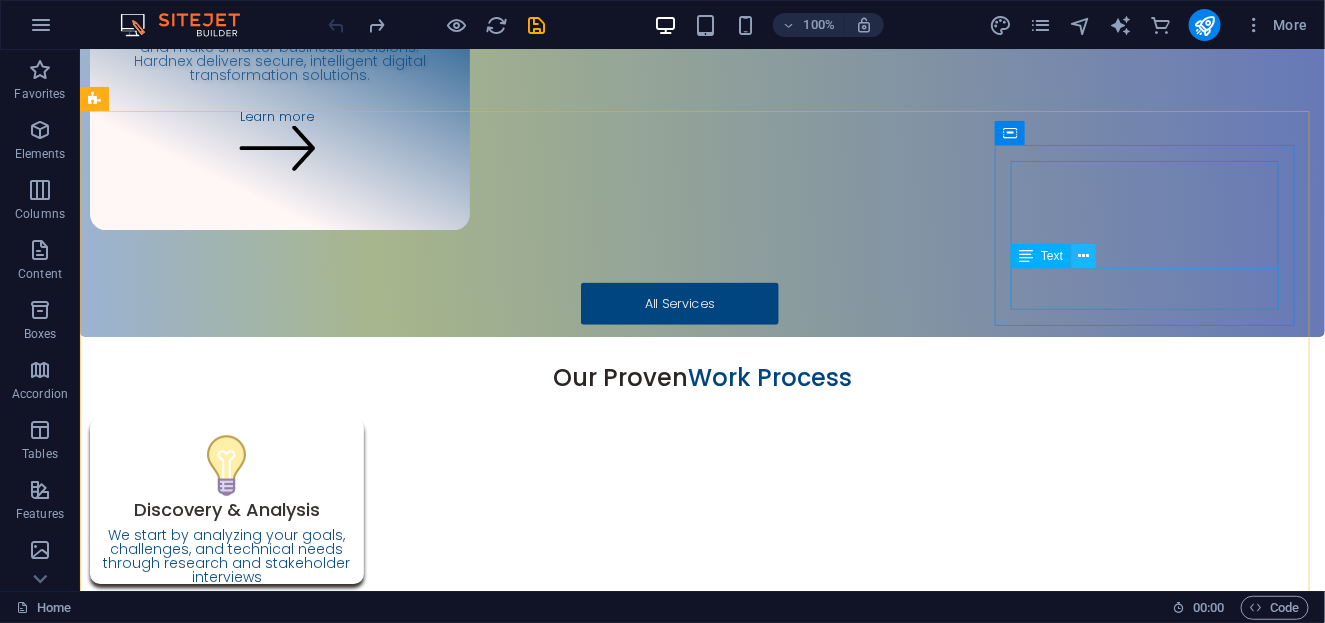 click at bounding box center [1084, 256] 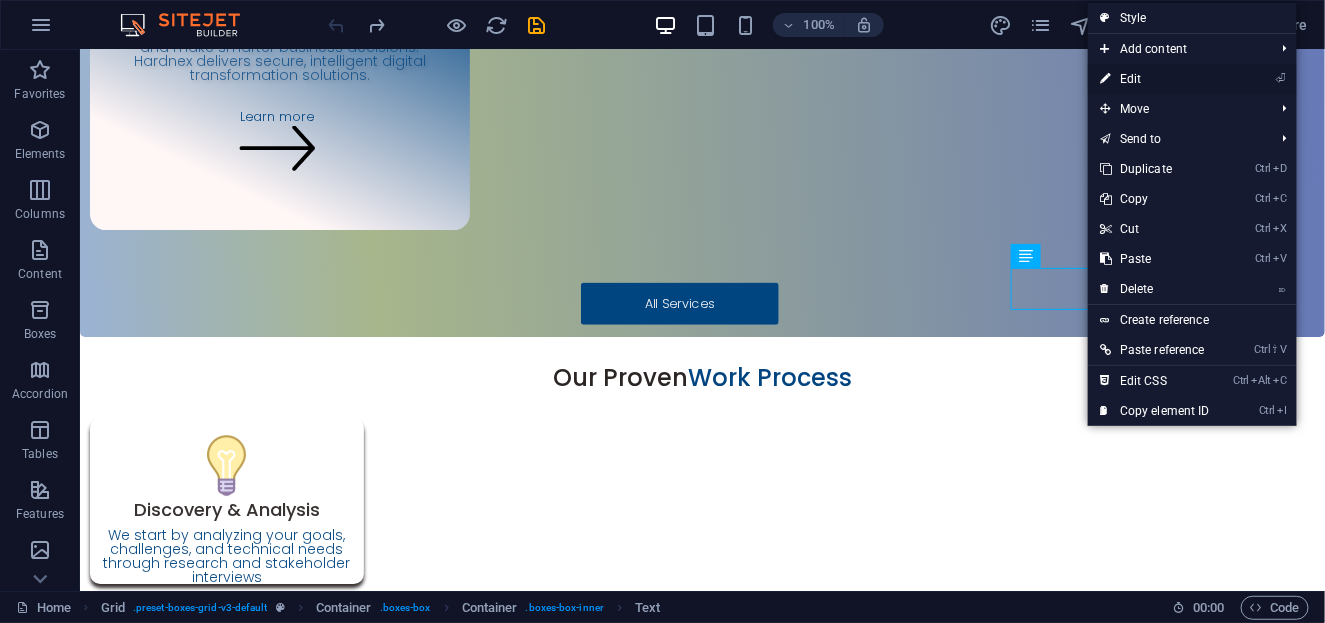 click on "⏎  Edit" at bounding box center (1155, 79) 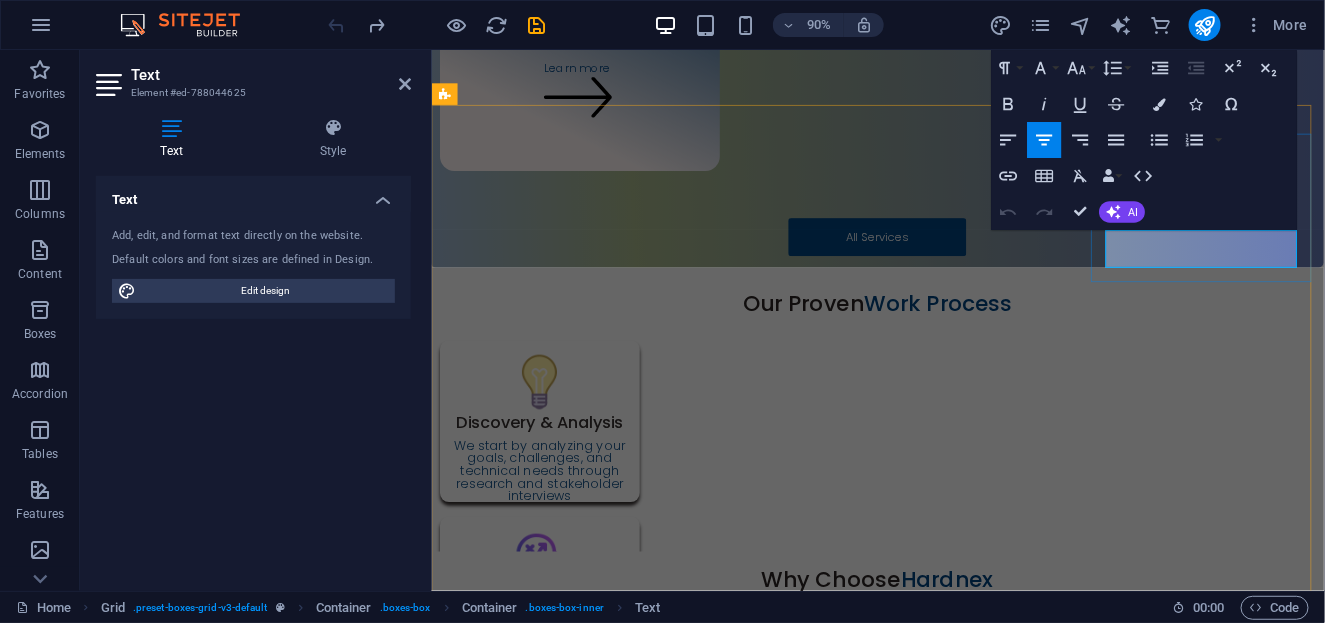 click on "Digital health solutions, patient management systems, and medical technology" at bounding box center [555, 1685] 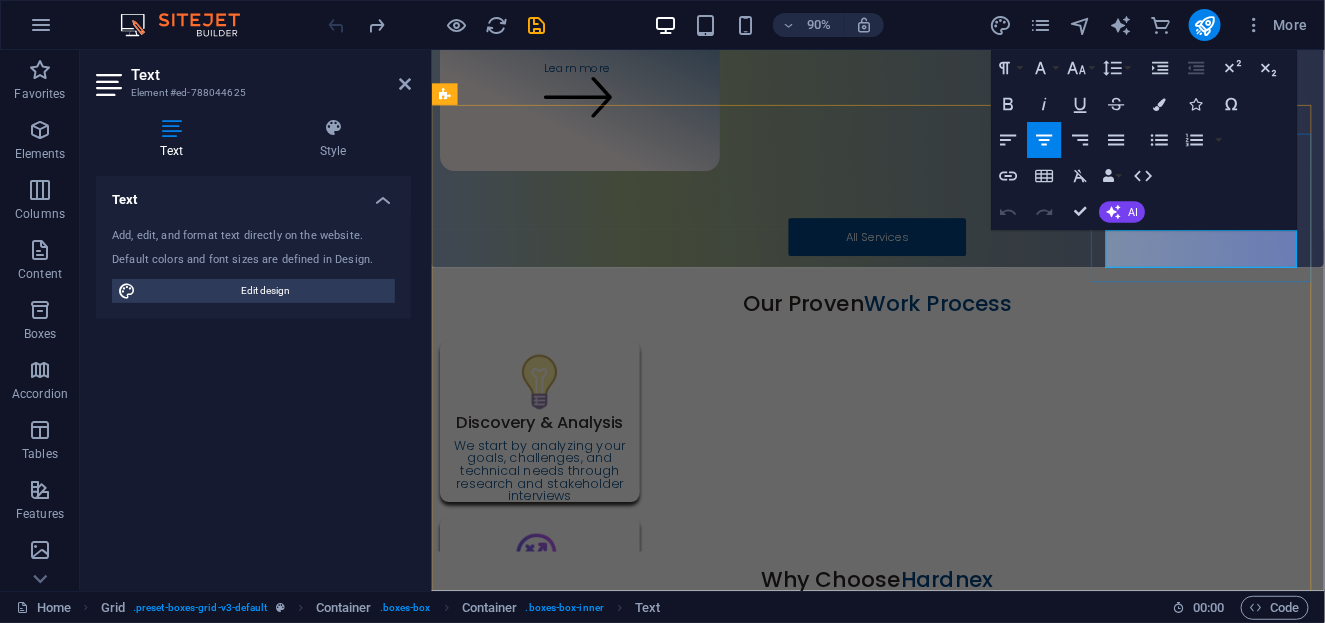 type 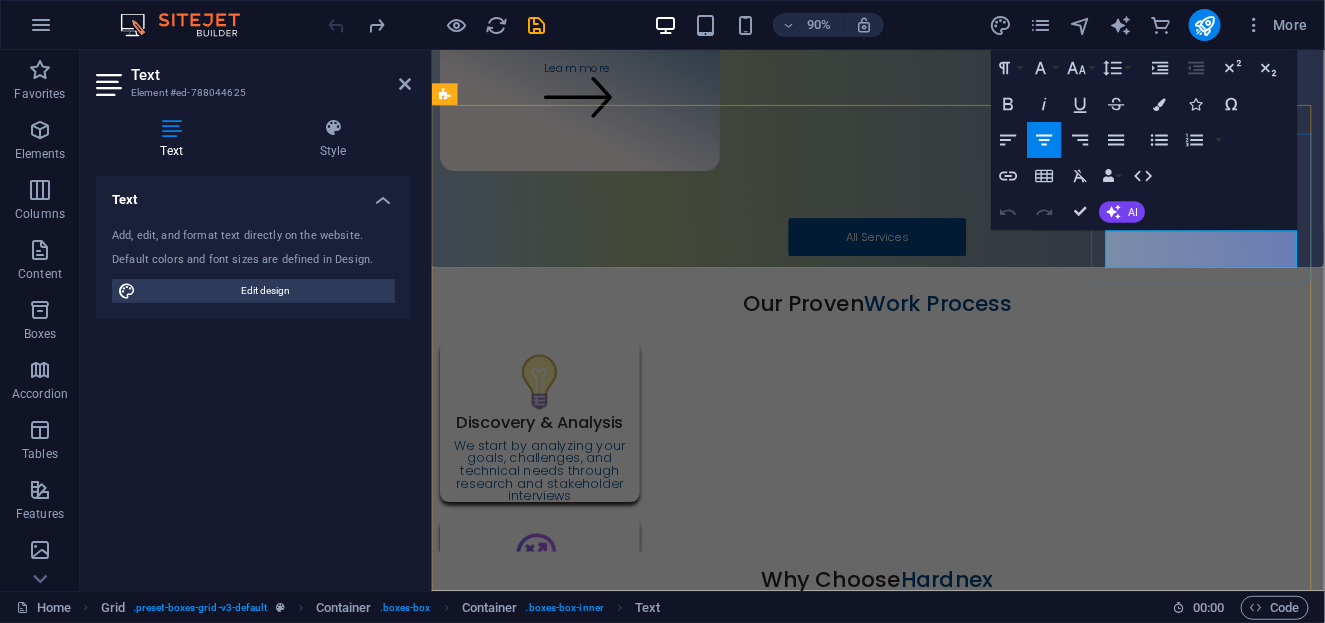 scroll, scrollTop: 0, scrollLeft: 0, axis: both 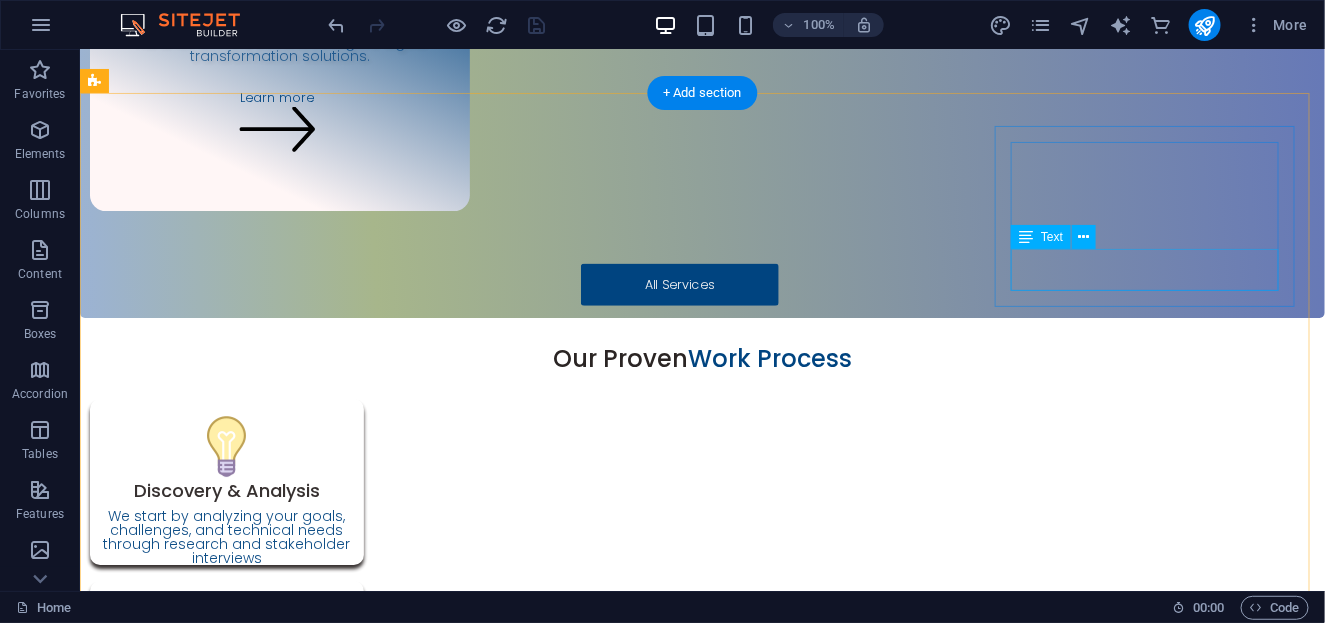 click on "Digital health solutions, patient management systems, and medical technology" at bounding box center (251, 1745) 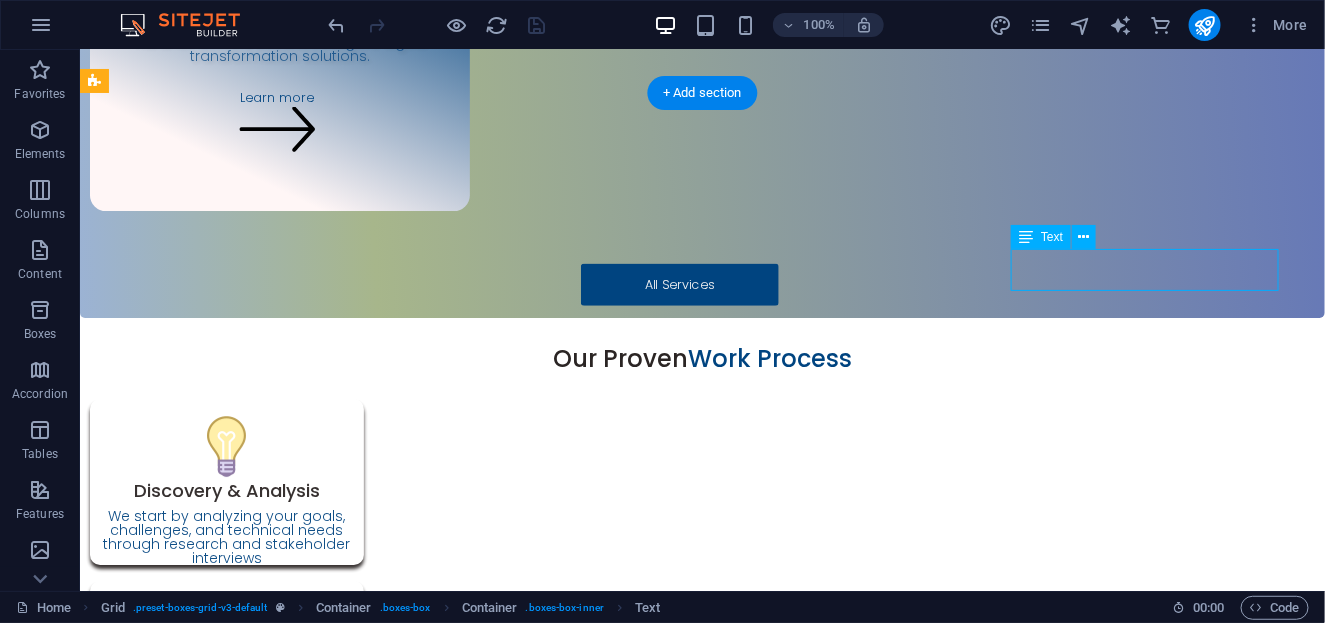click on "Digital health solutions, patient management systems, and medical technology" at bounding box center (251, 1745) 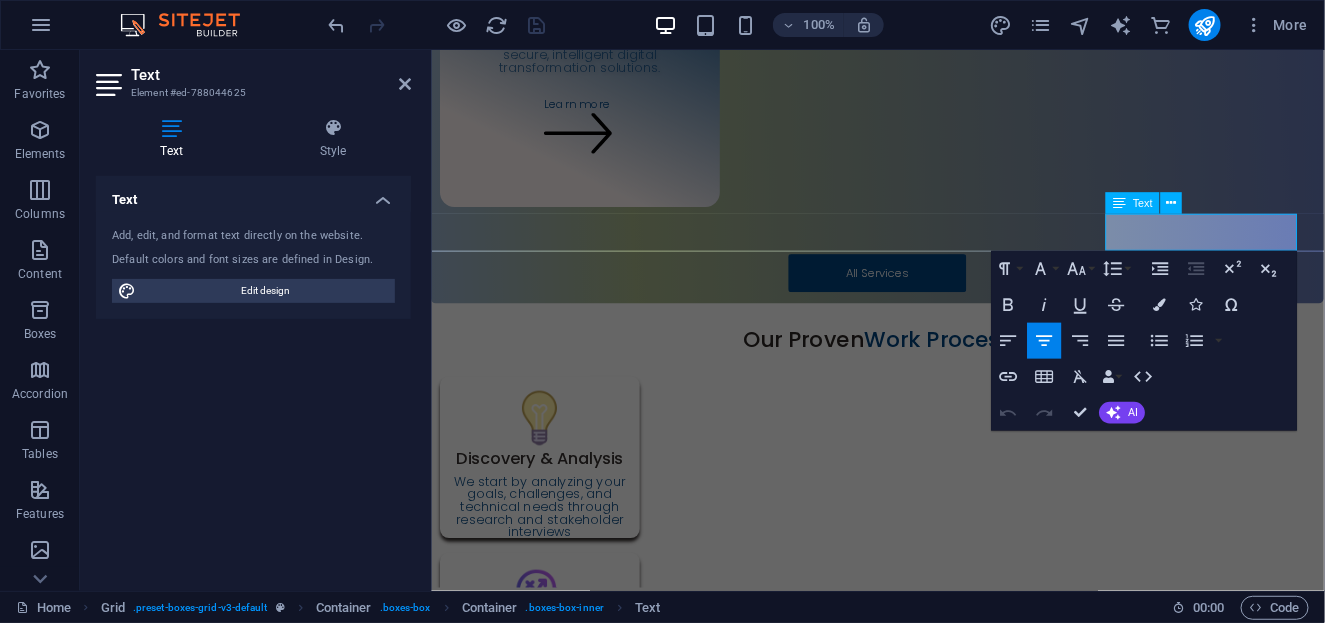 scroll, scrollTop: 2156, scrollLeft: 0, axis: vertical 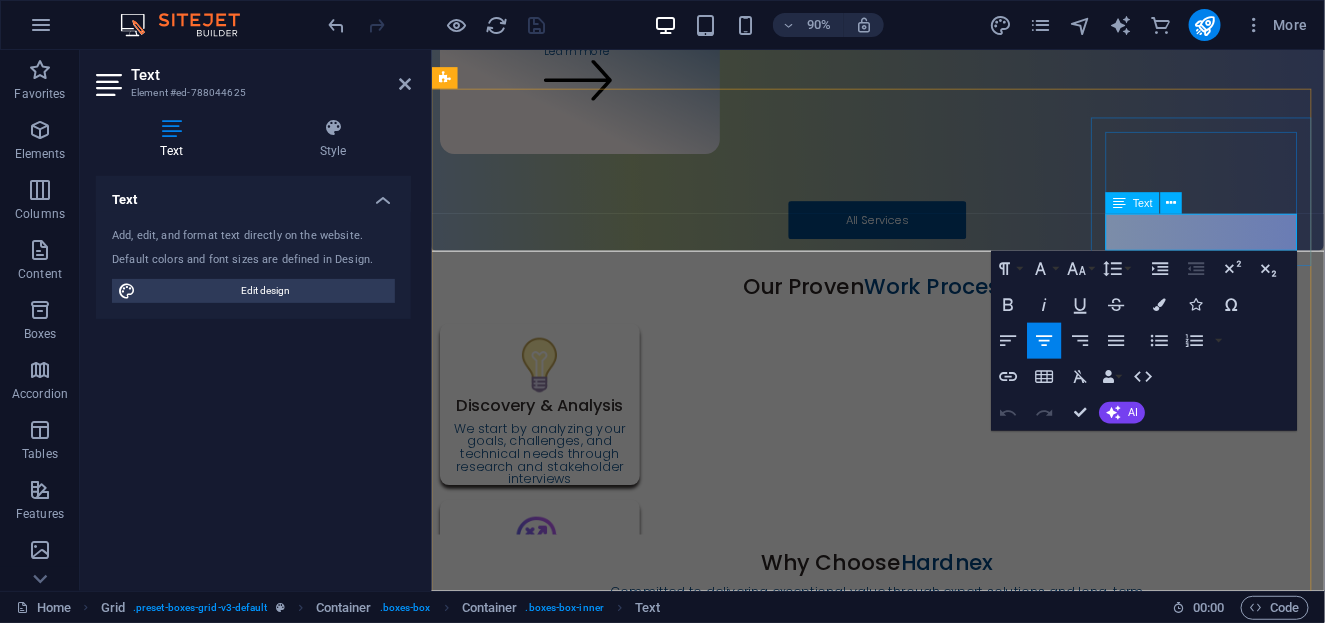 click on "Digital health solutions, patient management systems, and medical technology" at bounding box center [555, 1666] 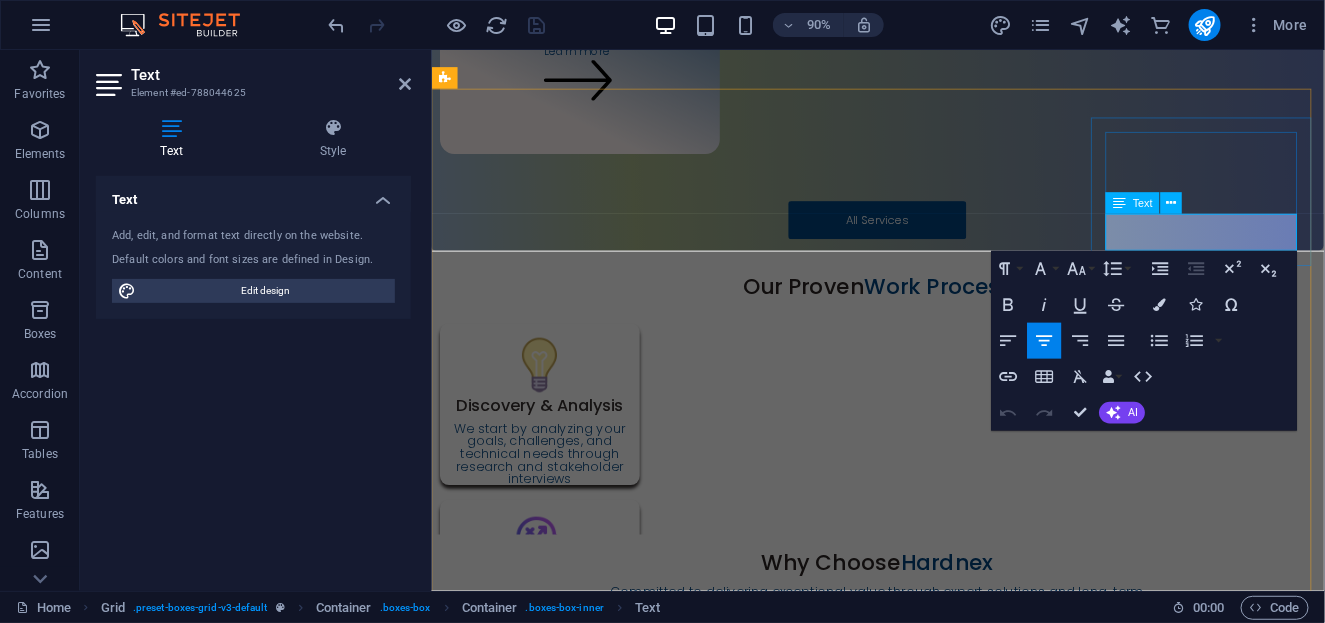 type 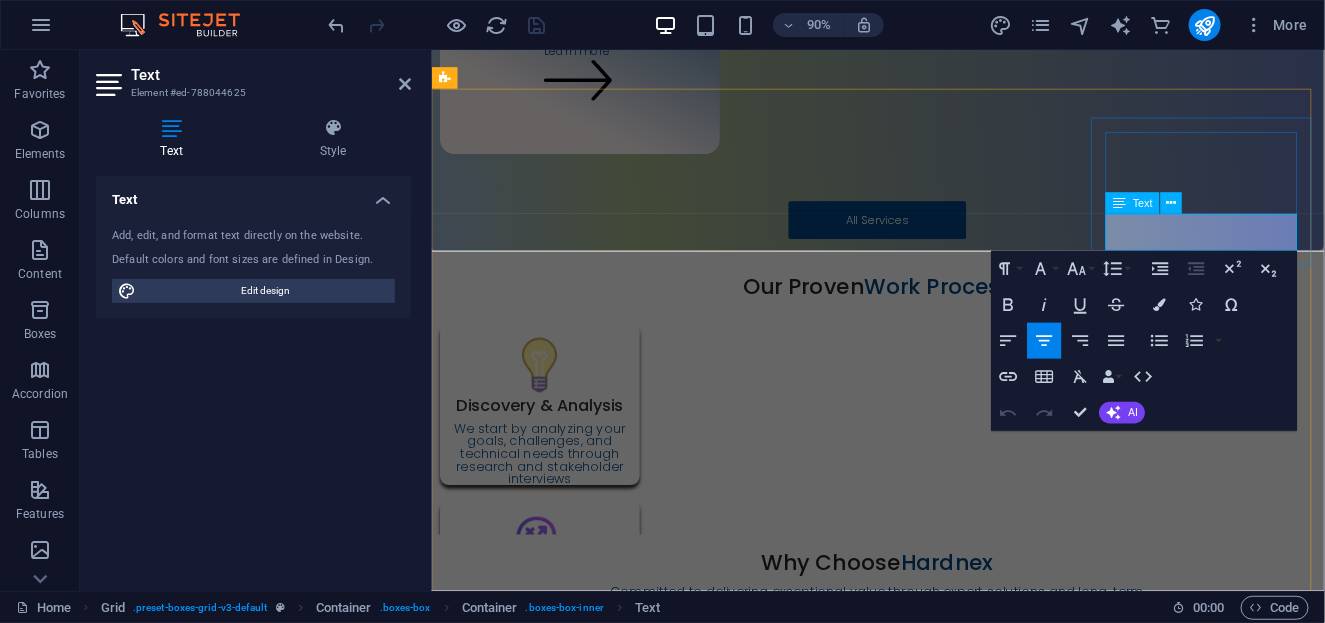 scroll, scrollTop: 0, scrollLeft: 0, axis: both 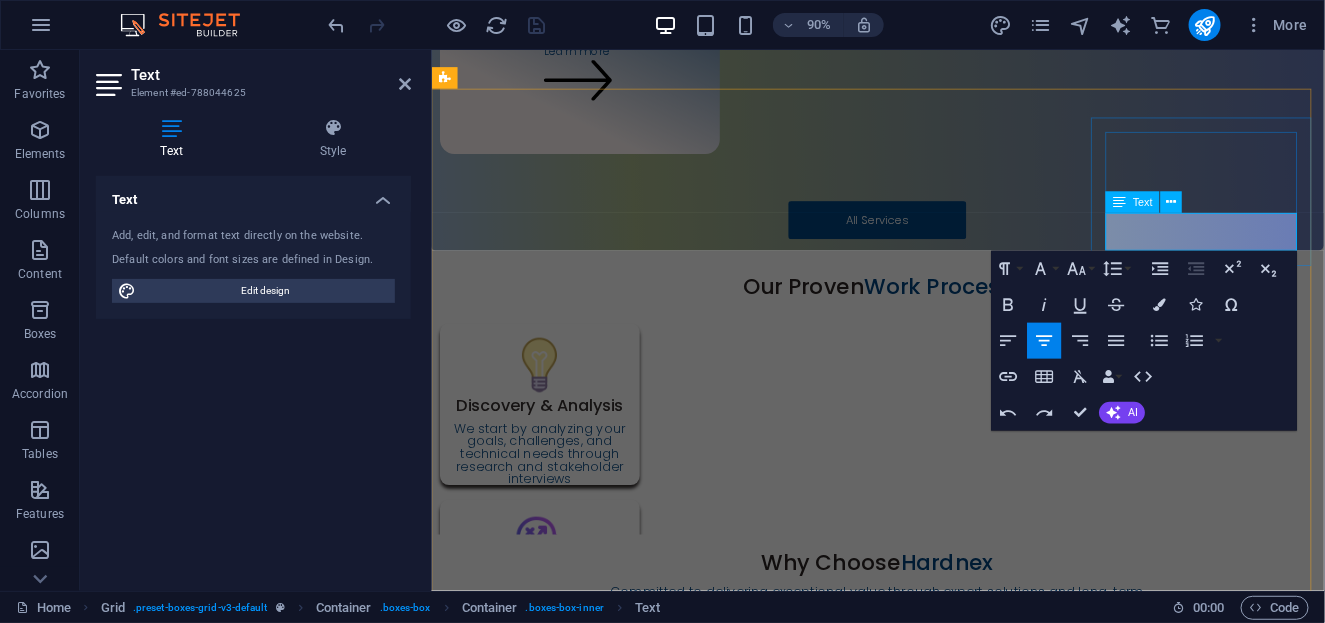 click on "Digital health solutions, patient management systems, and medical technology S" at bounding box center (555, 1666) 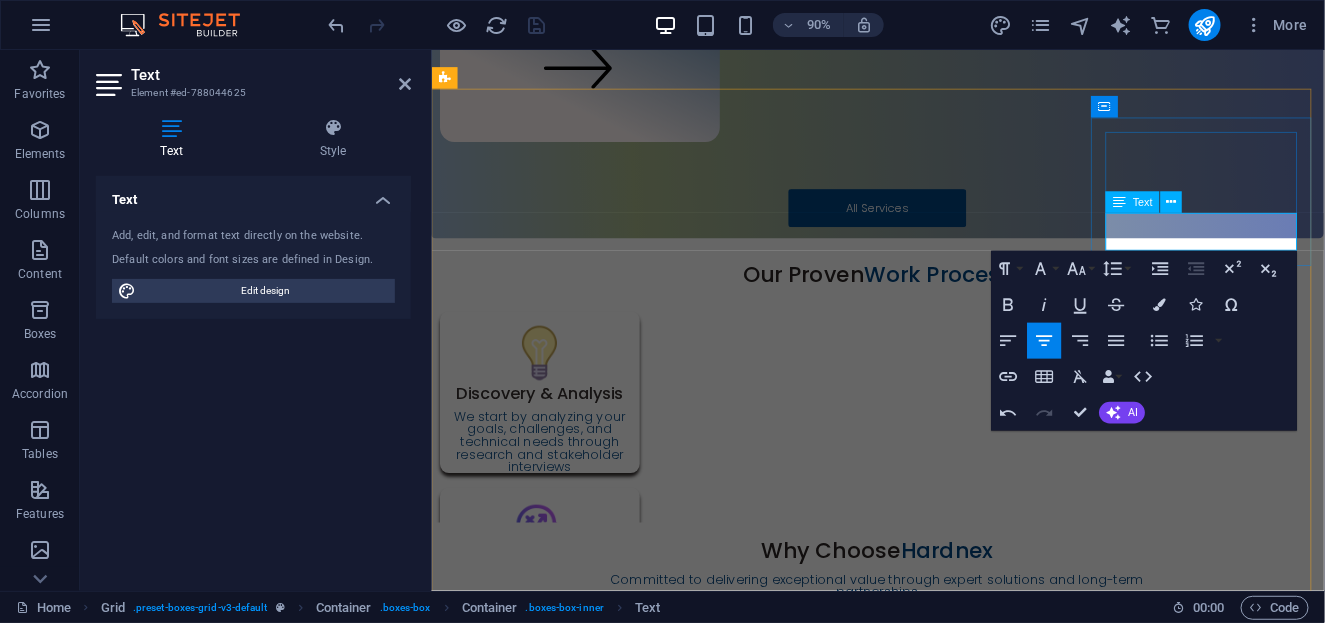 scroll, scrollTop: 2156, scrollLeft: 0, axis: vertical 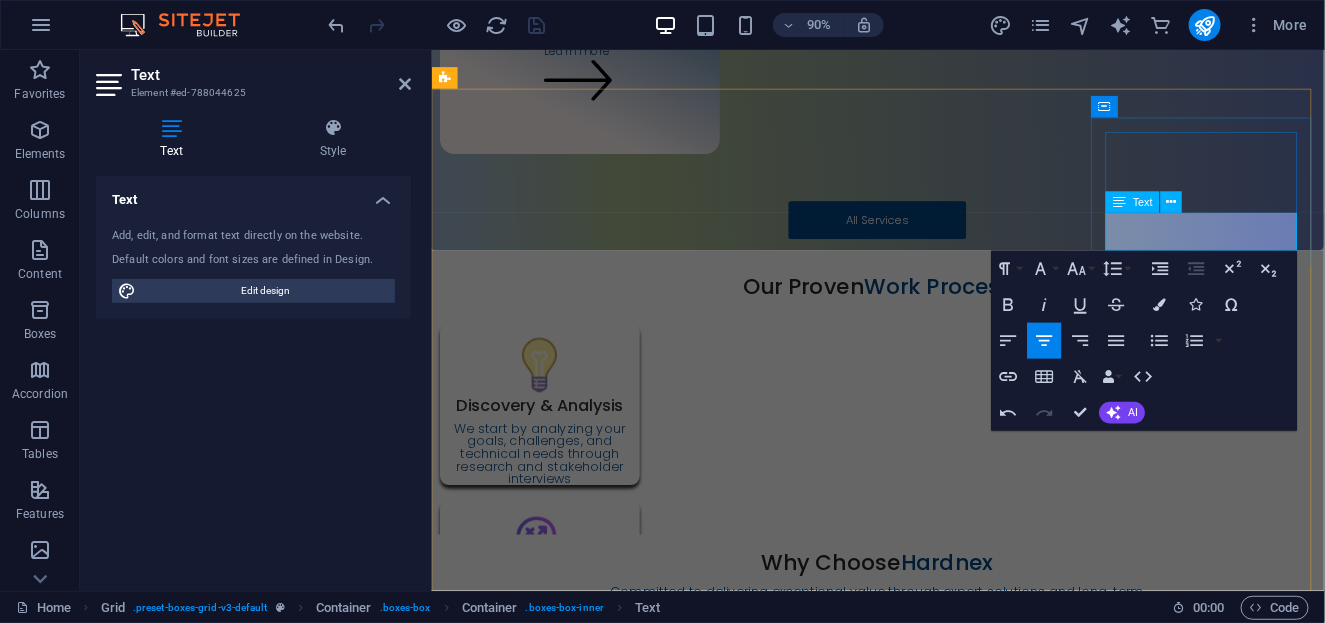 click on "Digital health solutions, patient S" at bounding box center [554, 1652] 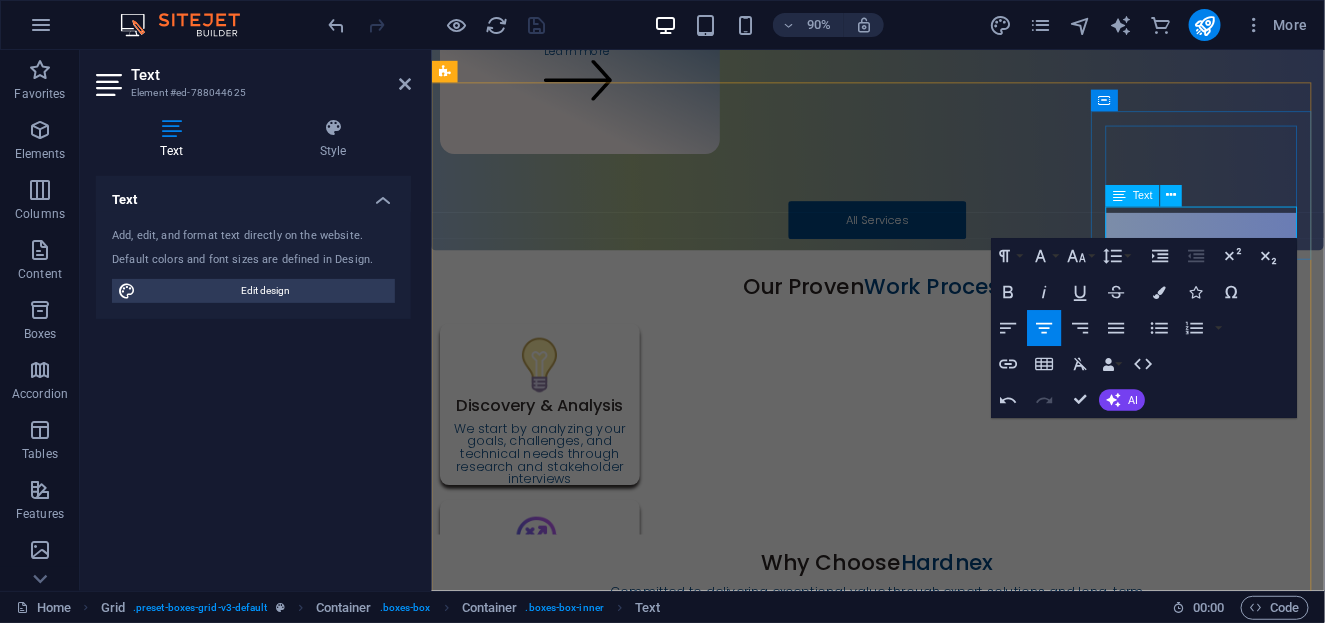 scroll, scrollTop: 2163, scrollLeft: 0, axis: vertical 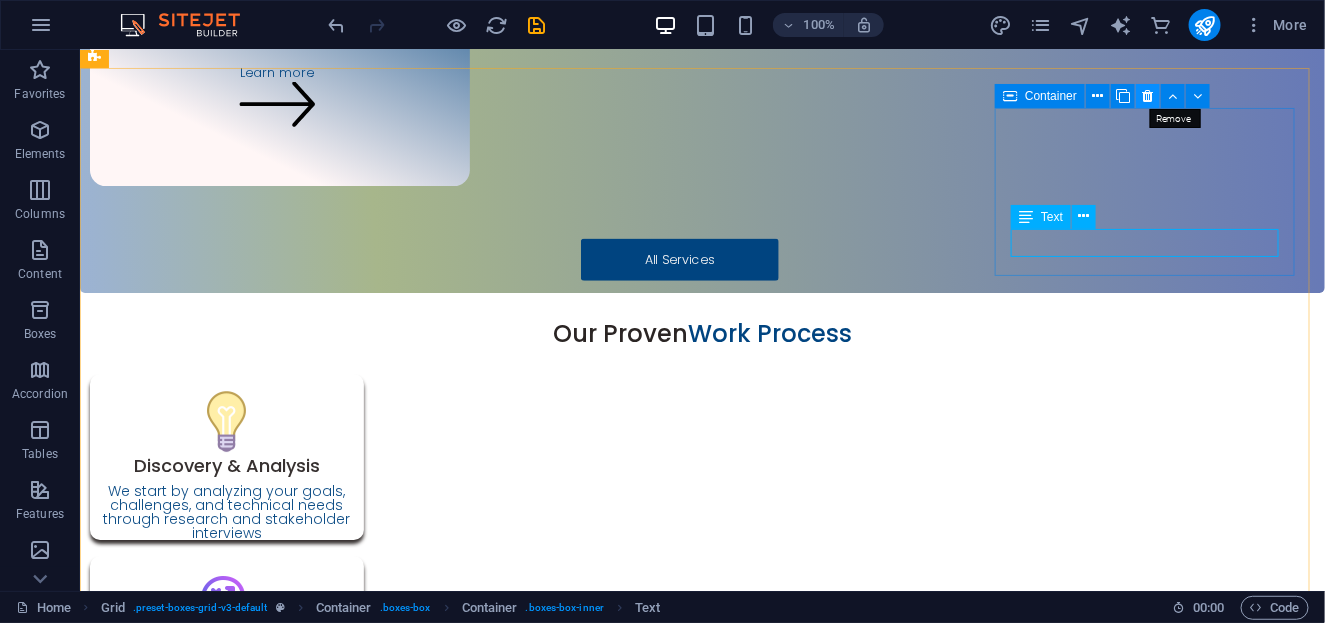 click at bounding box center (1148, 96) 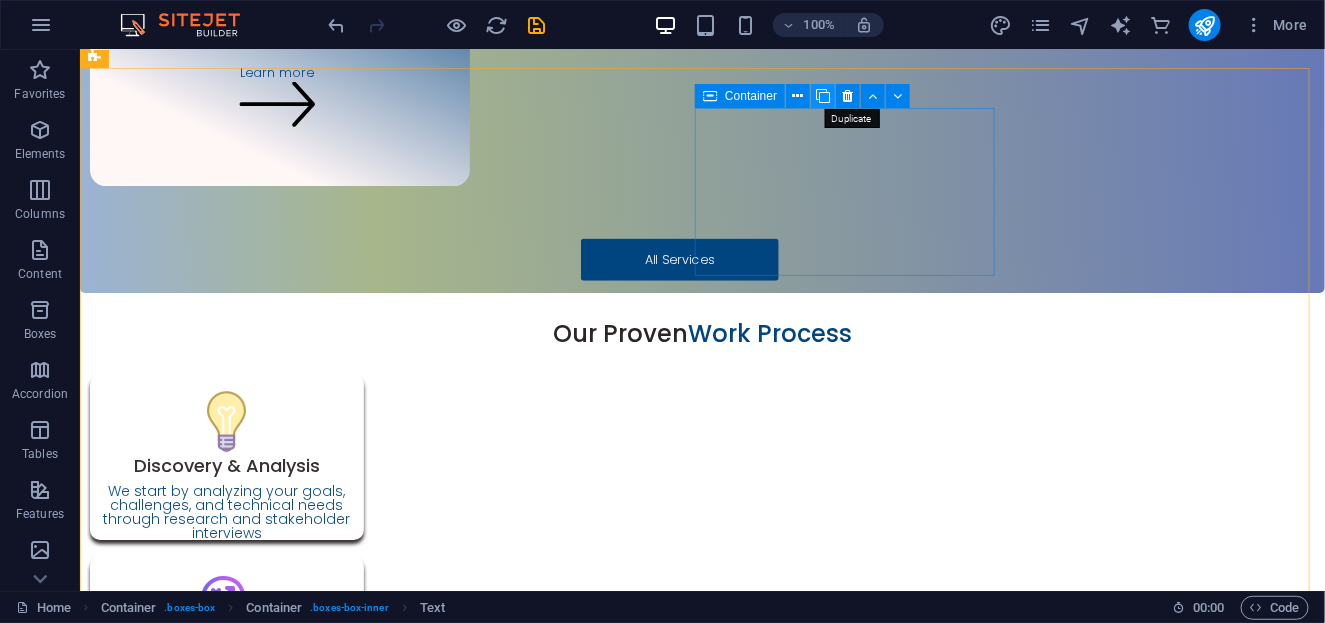 click at bounding box center [823, 96] 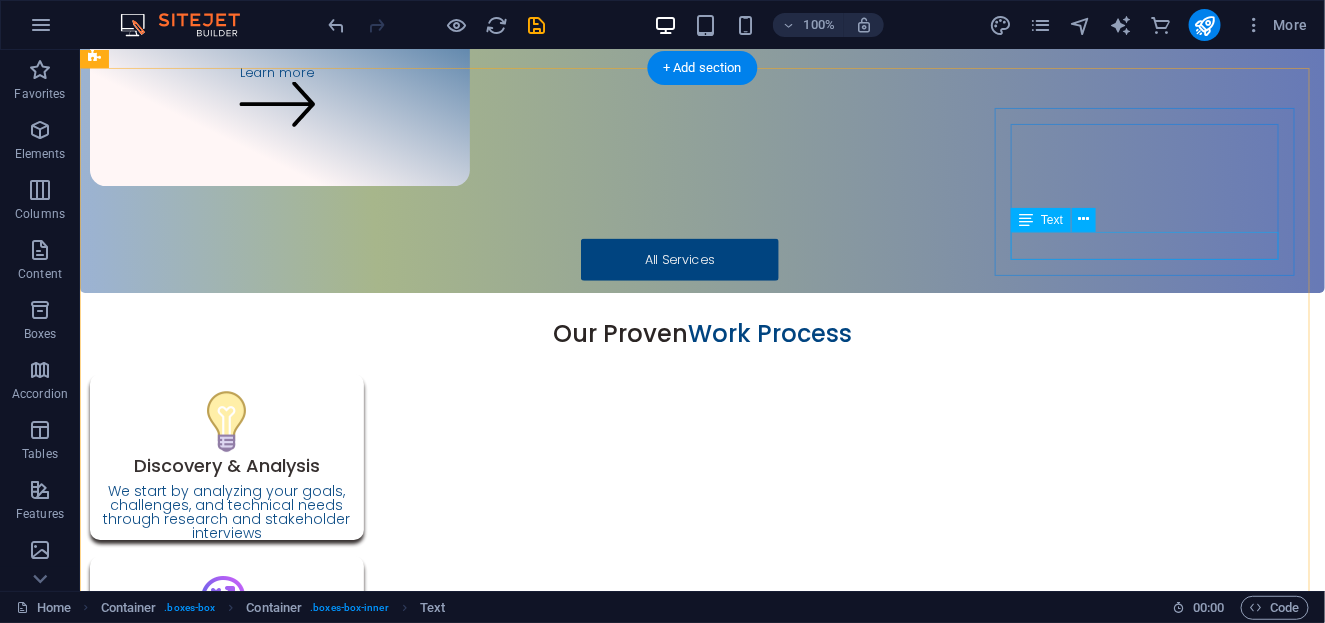 click on "Industrial automation, quality control systems, and production management" at bounding box center (252, 1713) 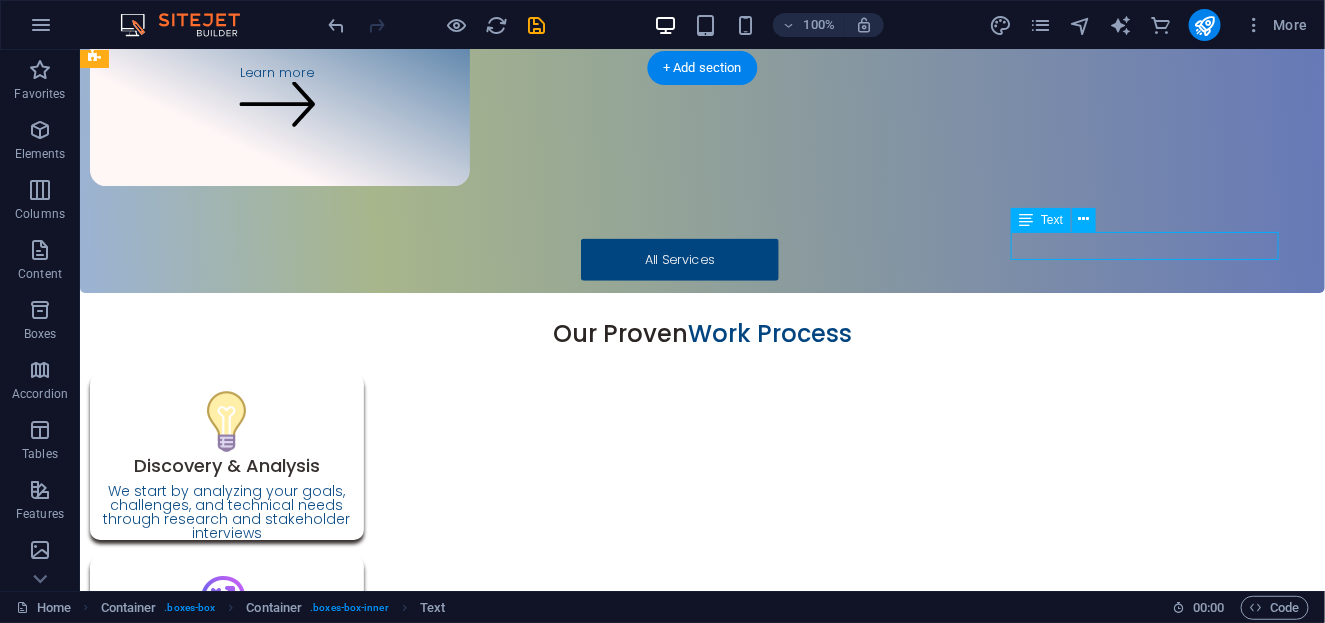click on "Industrial automation, quality control systems, and production management" at bounding box center [252, 1713] 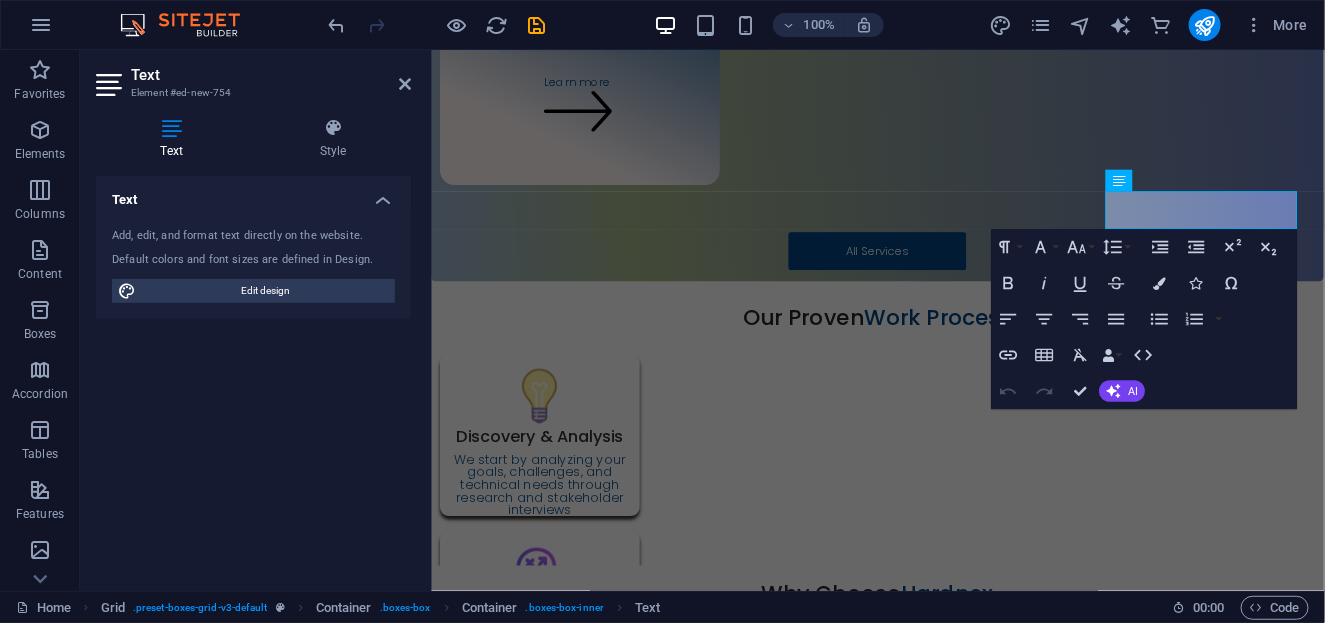 scroll, scrollTop: 2181, scrollLeft: 0, axis: vertical 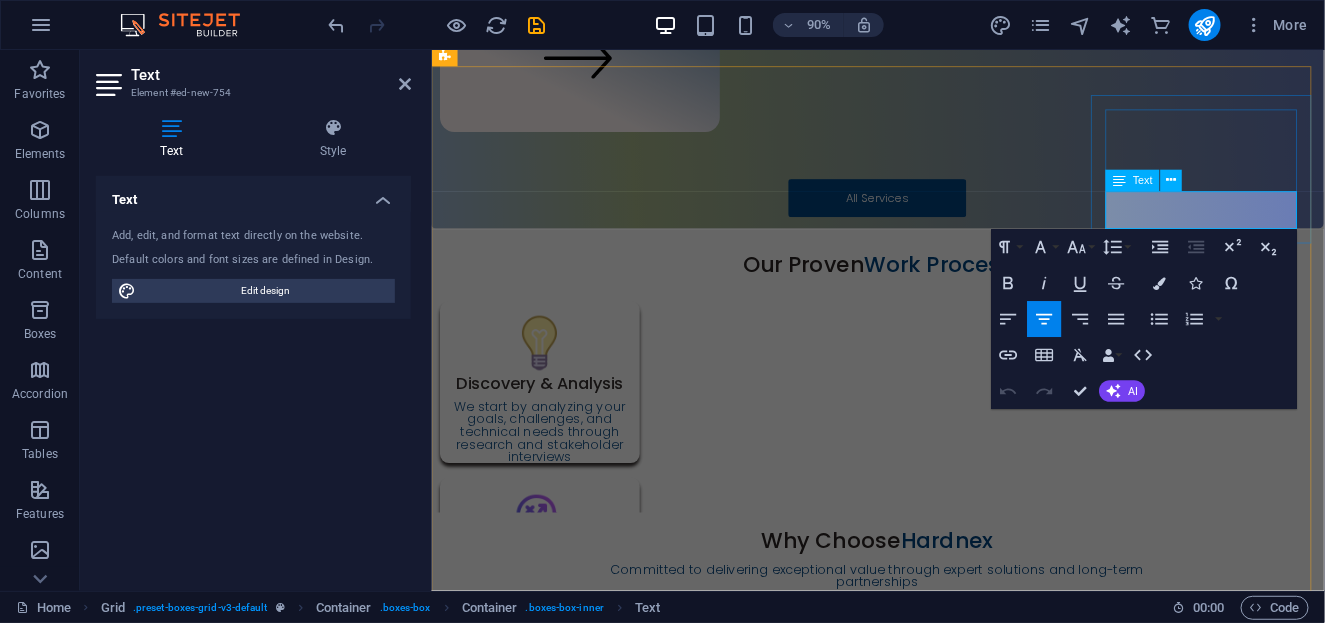 click on "Industrial automation, quality control systems, and production management" at bounding box center (555, 1641) 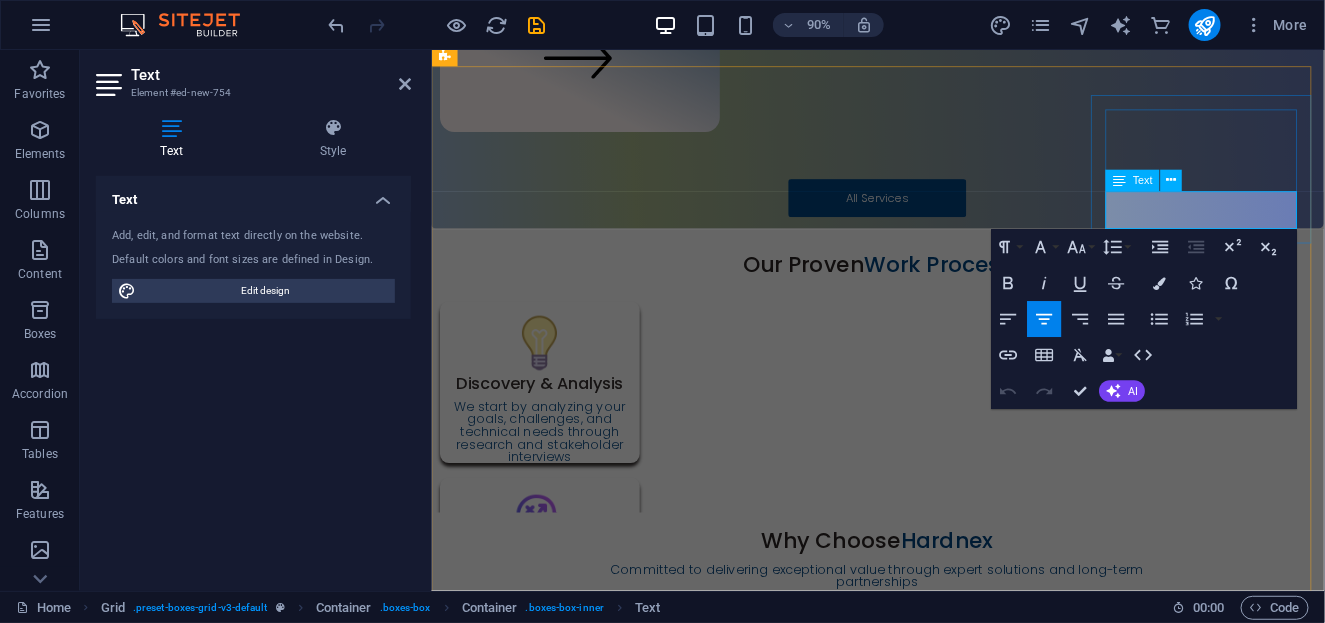 click on "Industrial automation, quality control systems, and production management" at bounding box center (555, 1641) 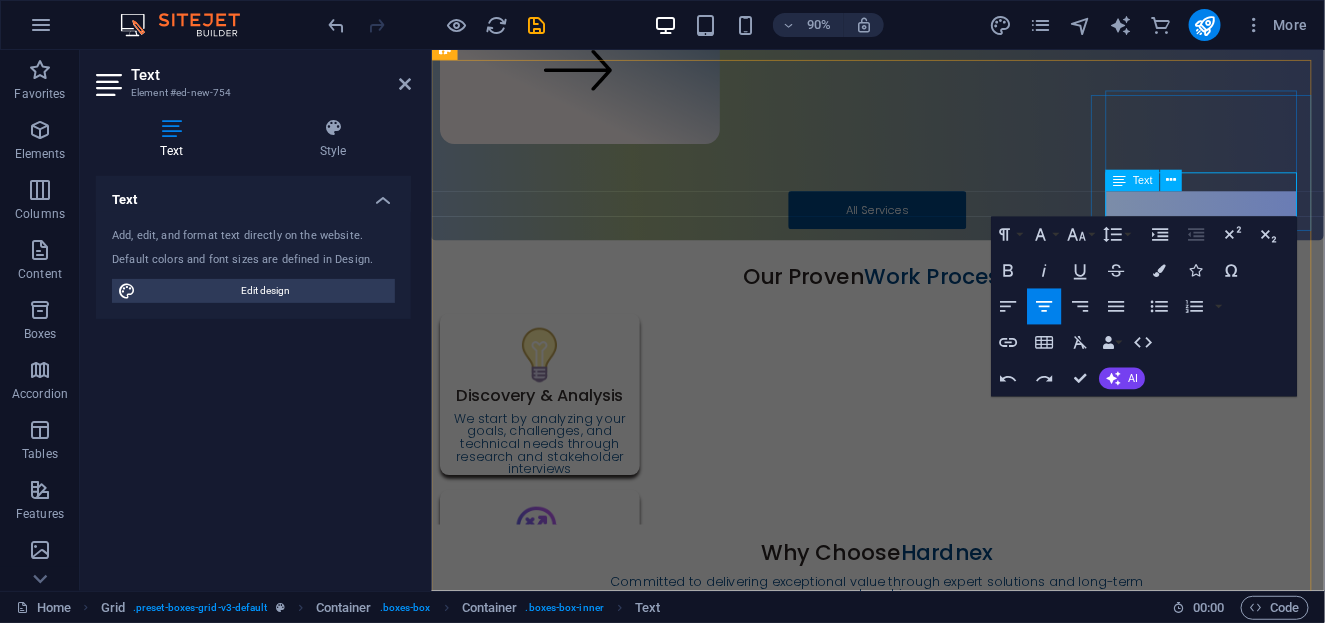 scroll, scrollTop: 2188, scrollLeft: 0, axis: vertical 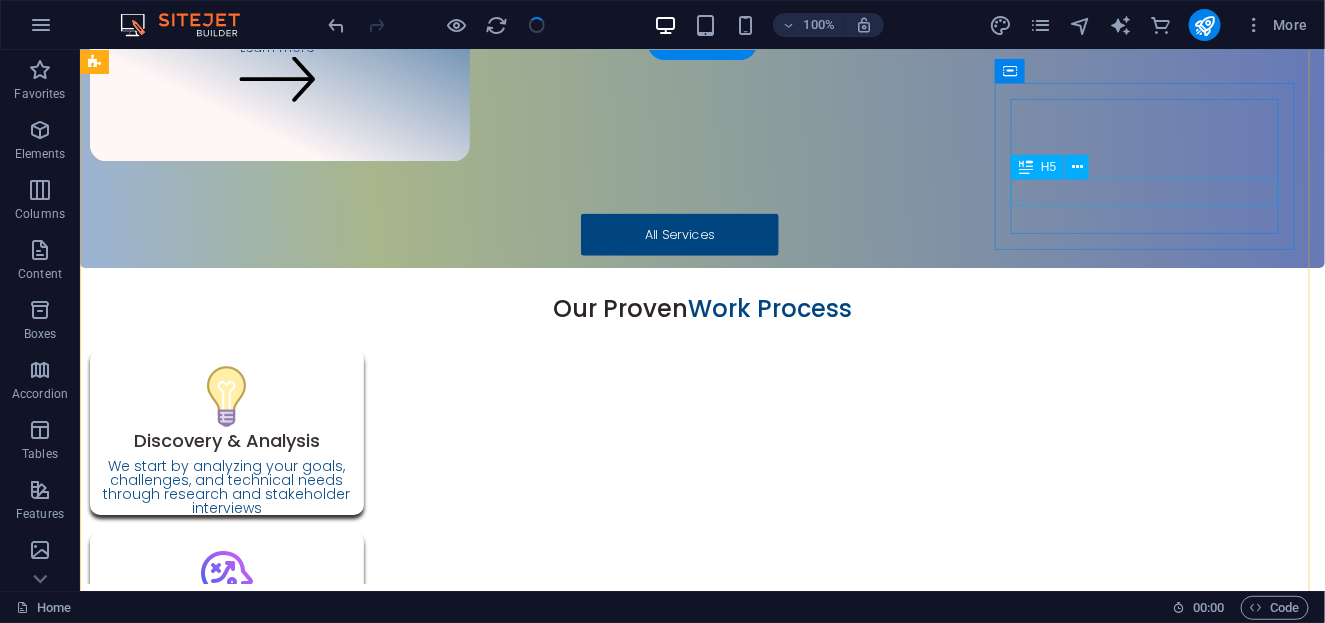 click on "Manufacturing" at bounding box center [252, 1660] 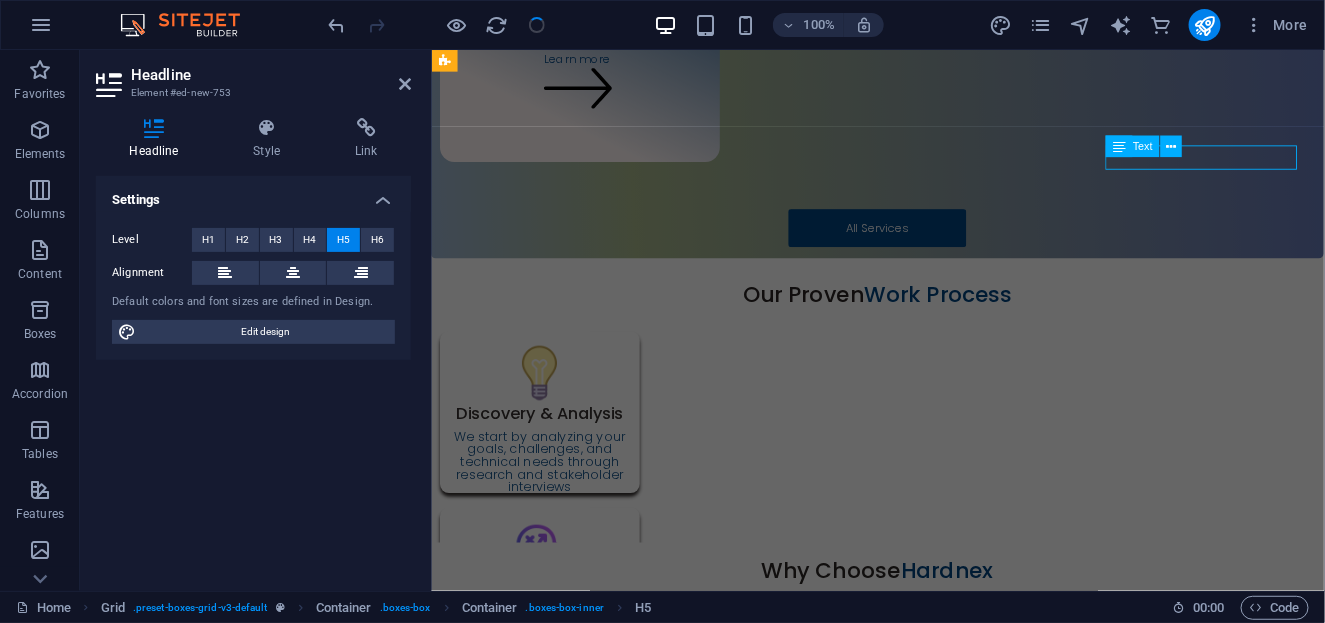 scroll, scrollTop: 2205, scrollLeft: 0, axis: vertical 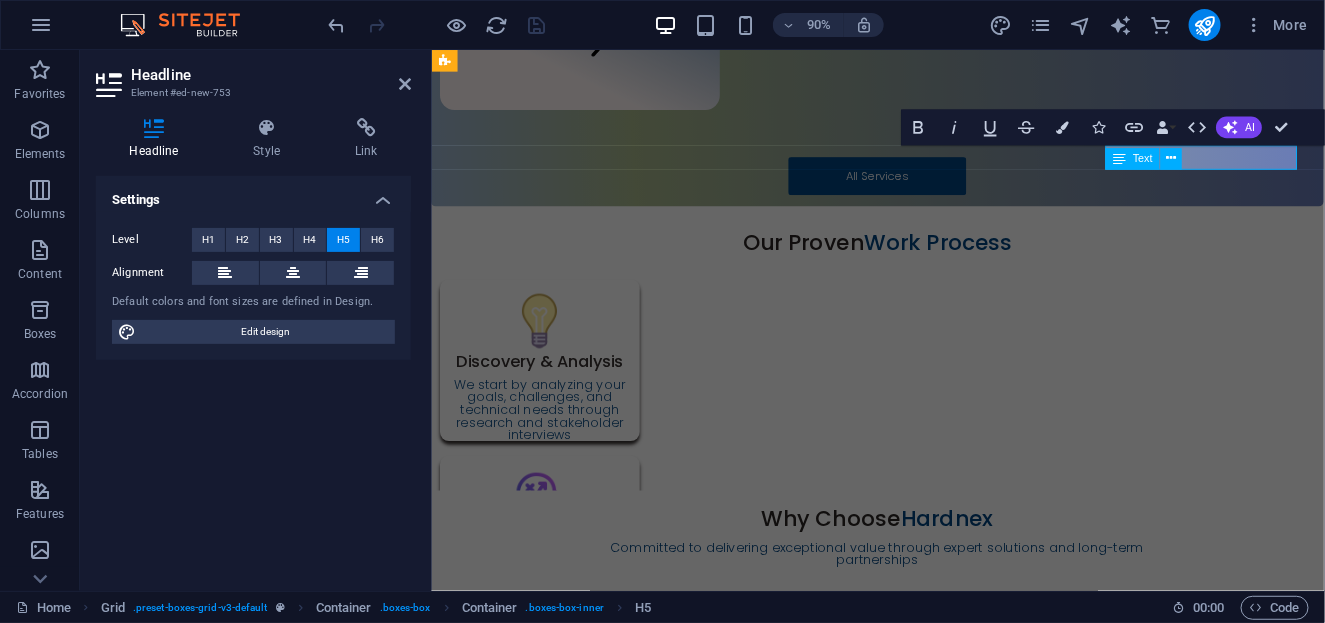 type 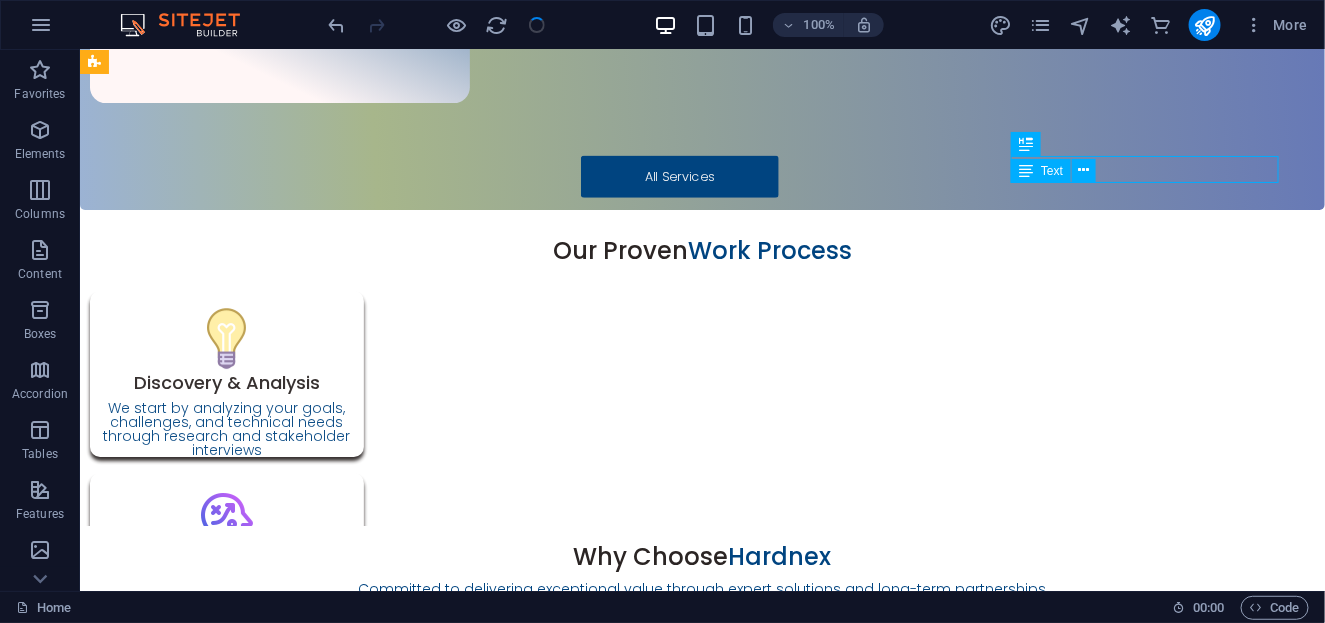 scroll, scrollTop: 2171, scrollLeft: 0, axis: vertical 